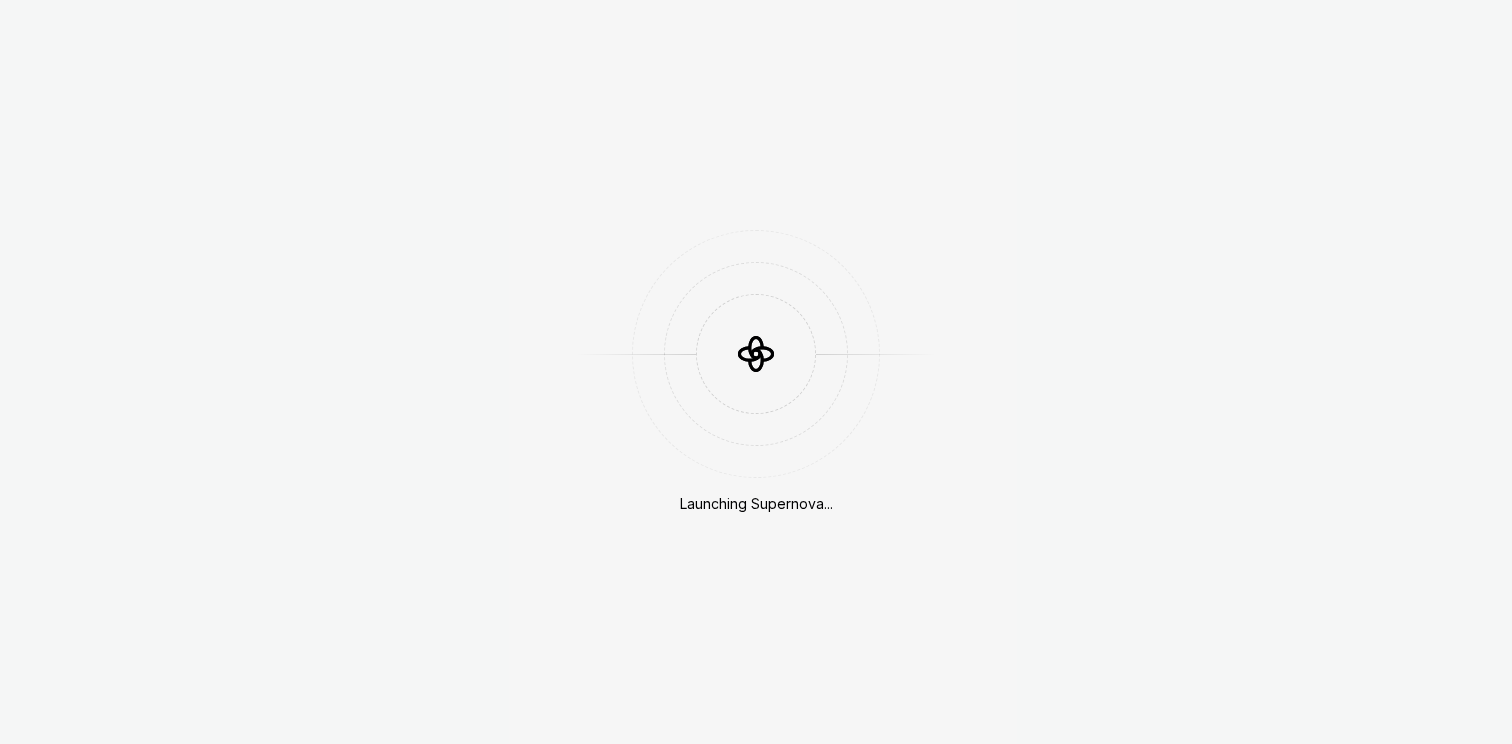 scroll, scrollTop: 0, scrollLeft: 0, axis: both 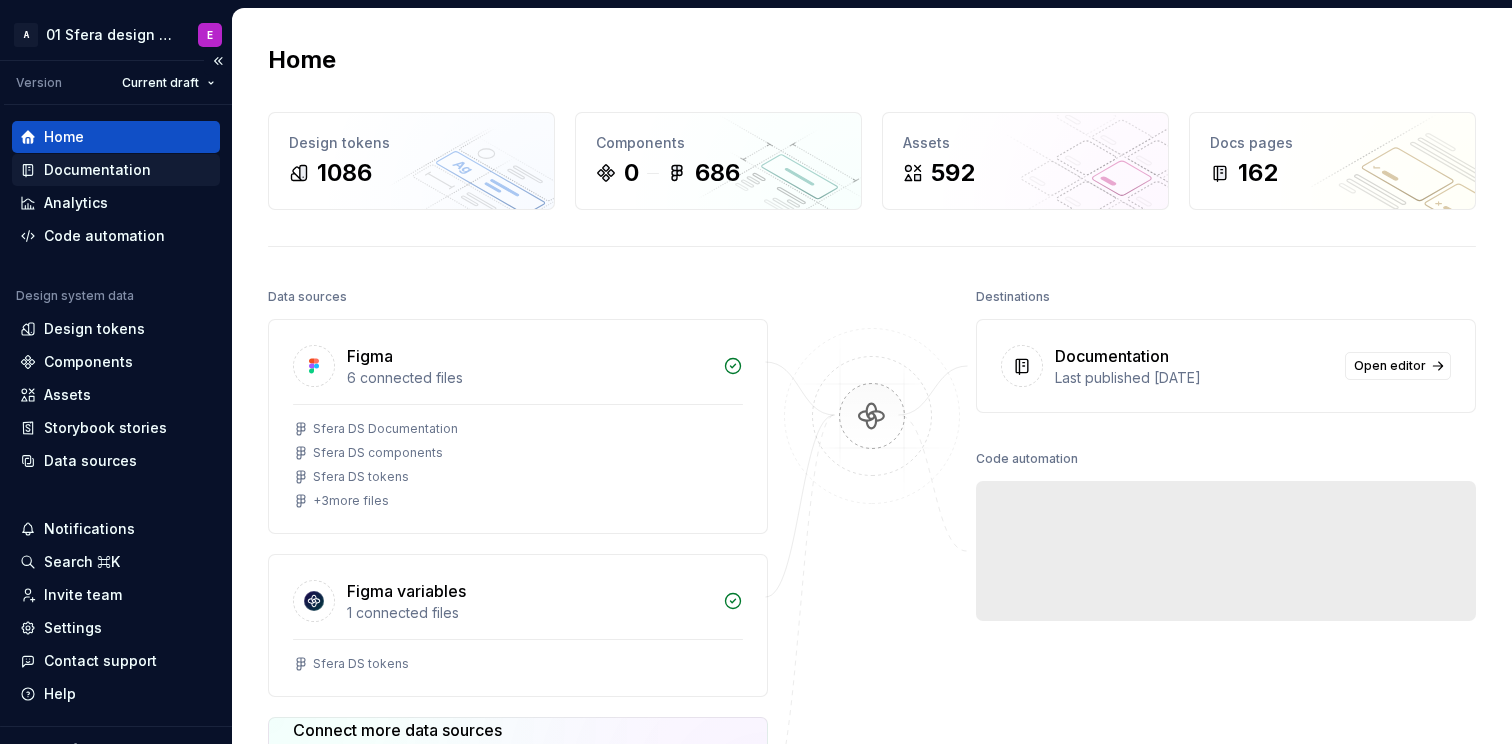 click on "Documentation" at bounding box center [97, 170] 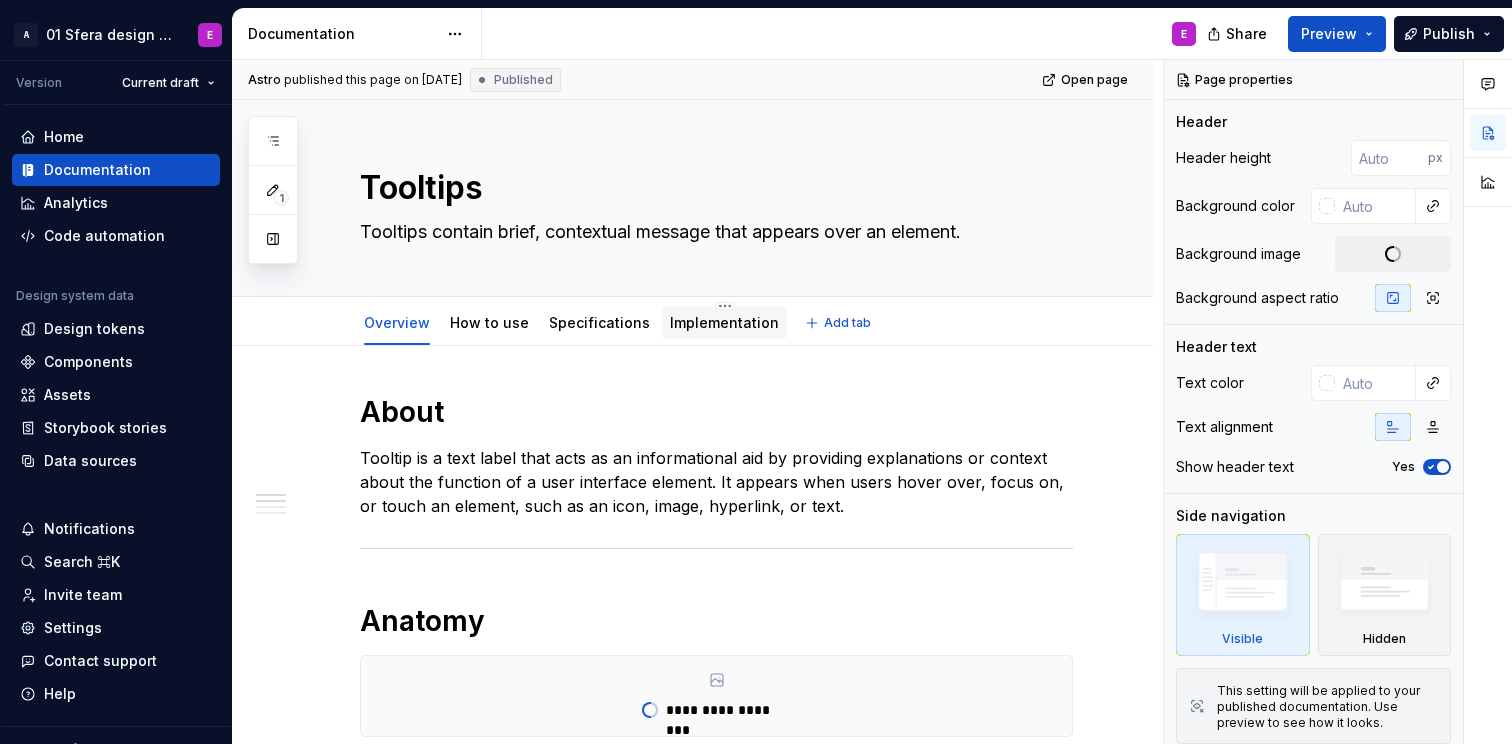 click on "Implementation" at bounding box center [724, 322] 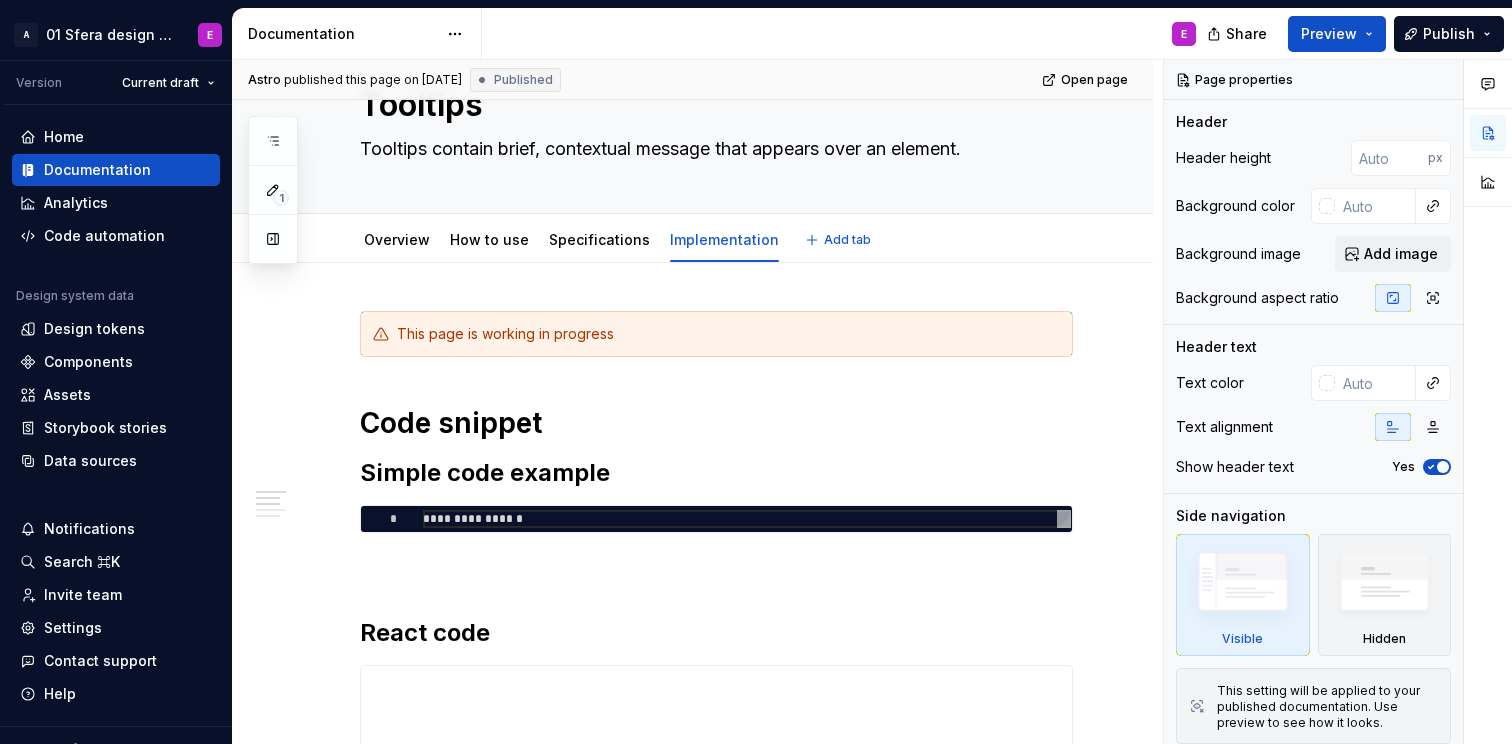 scroll, scrollTop: 187, scrollLeft: 0, axis: vertical 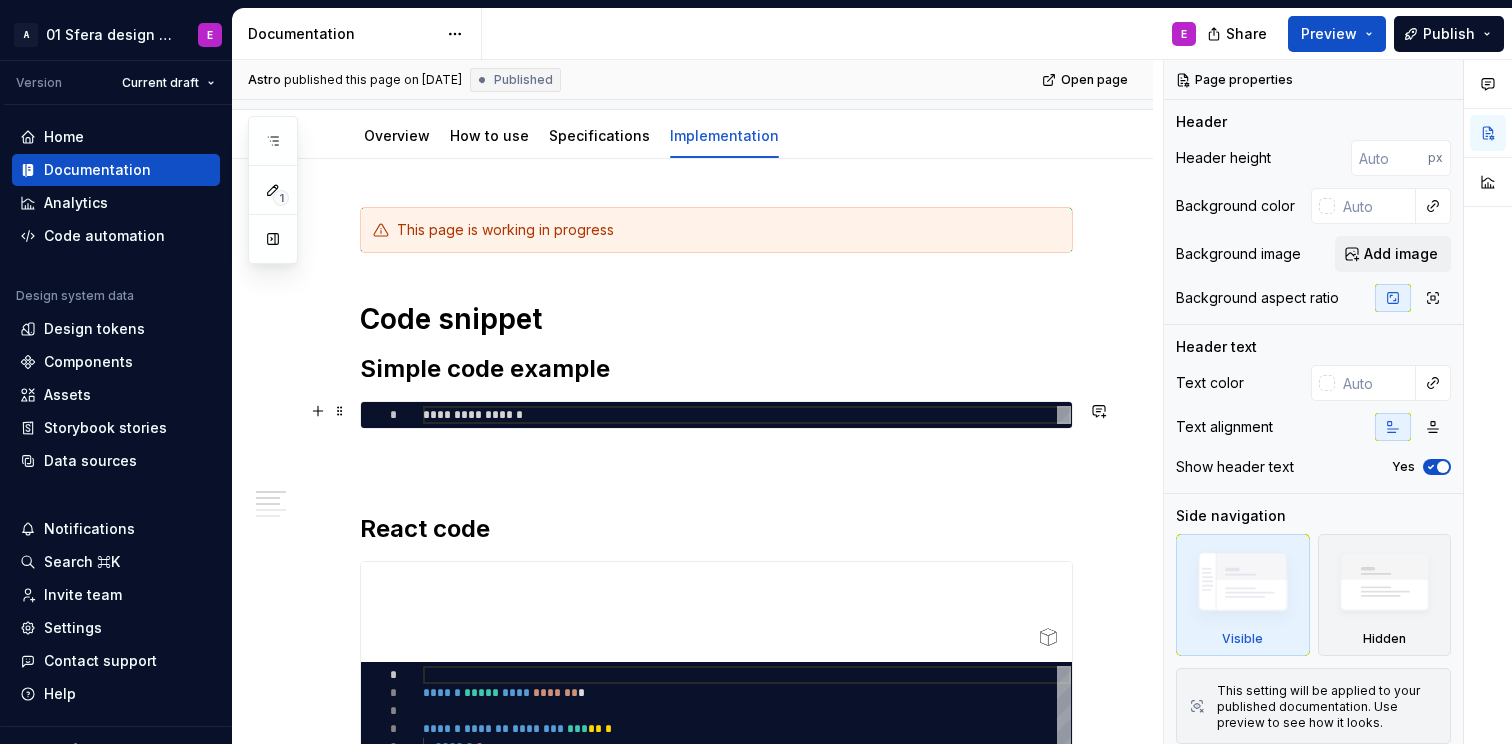 type on "*" 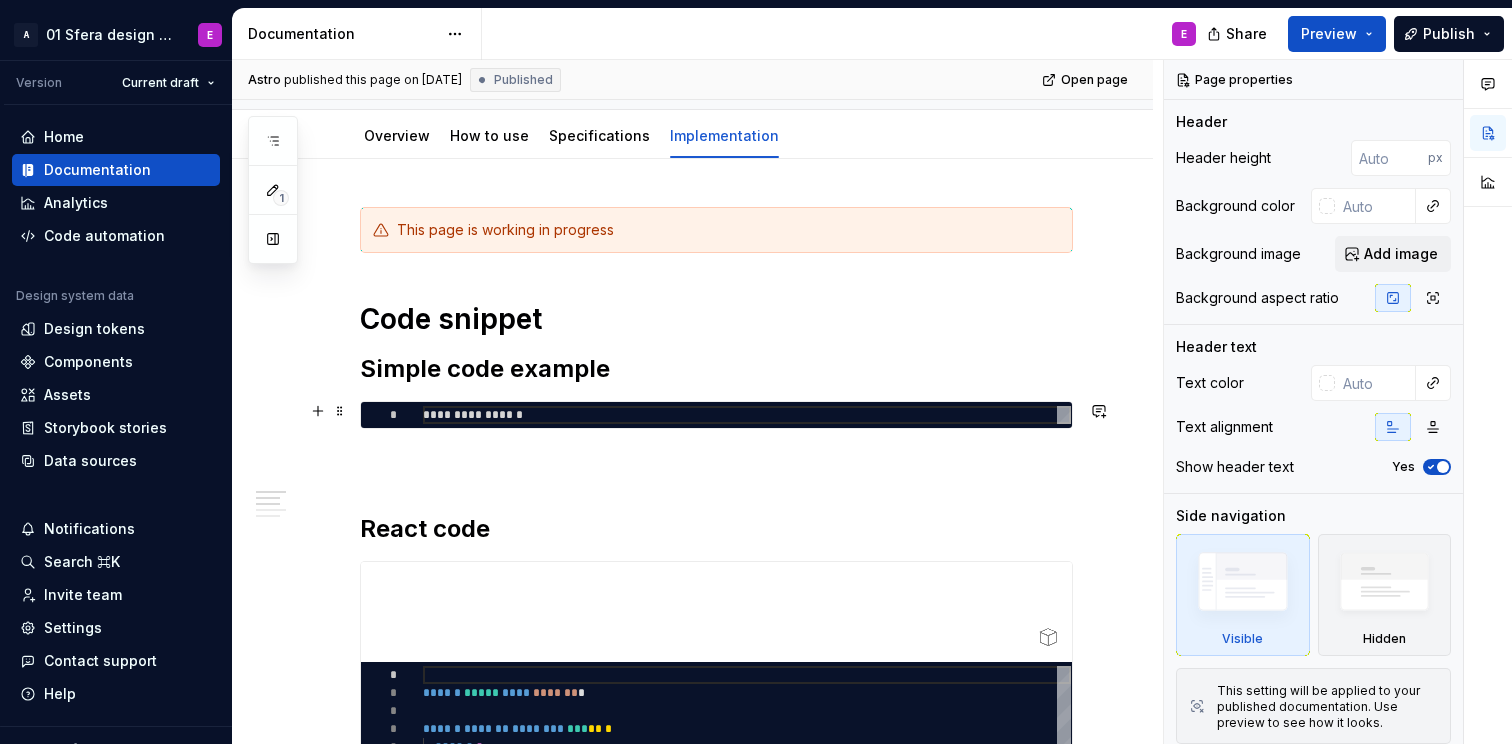 type on "**********" 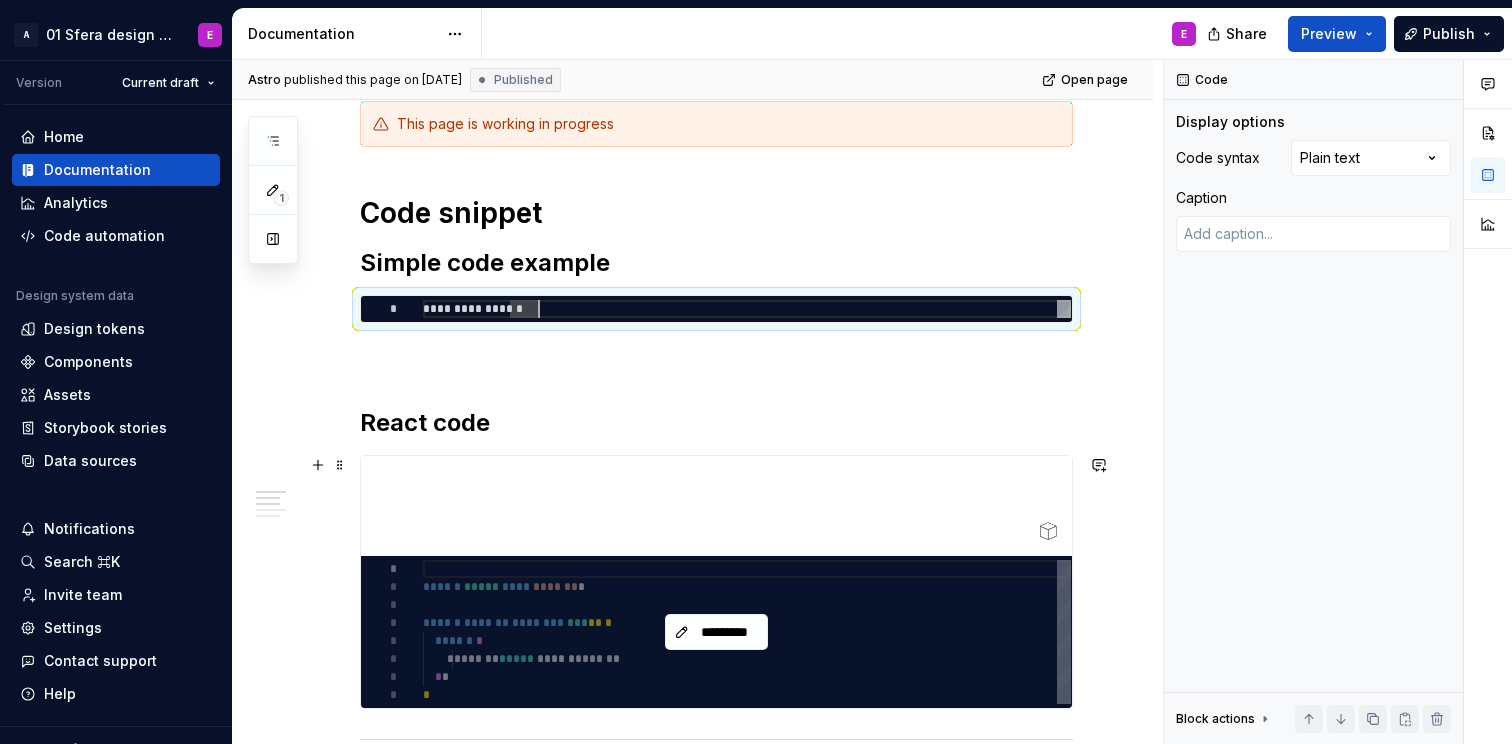 scroll, scrollTop: 382, scrollLeft: 0, axis: vertical 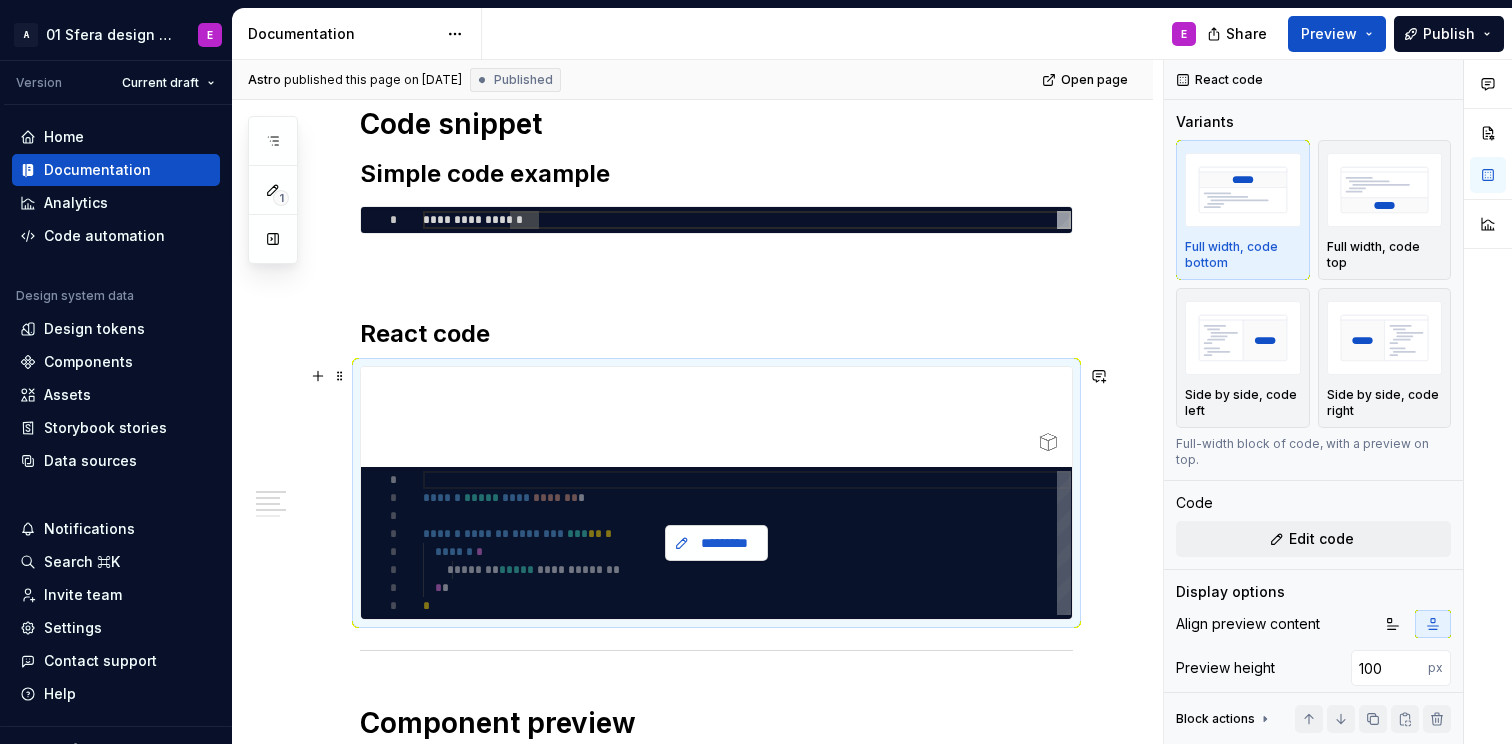 click on "*********" at bounding box center (725, 543) 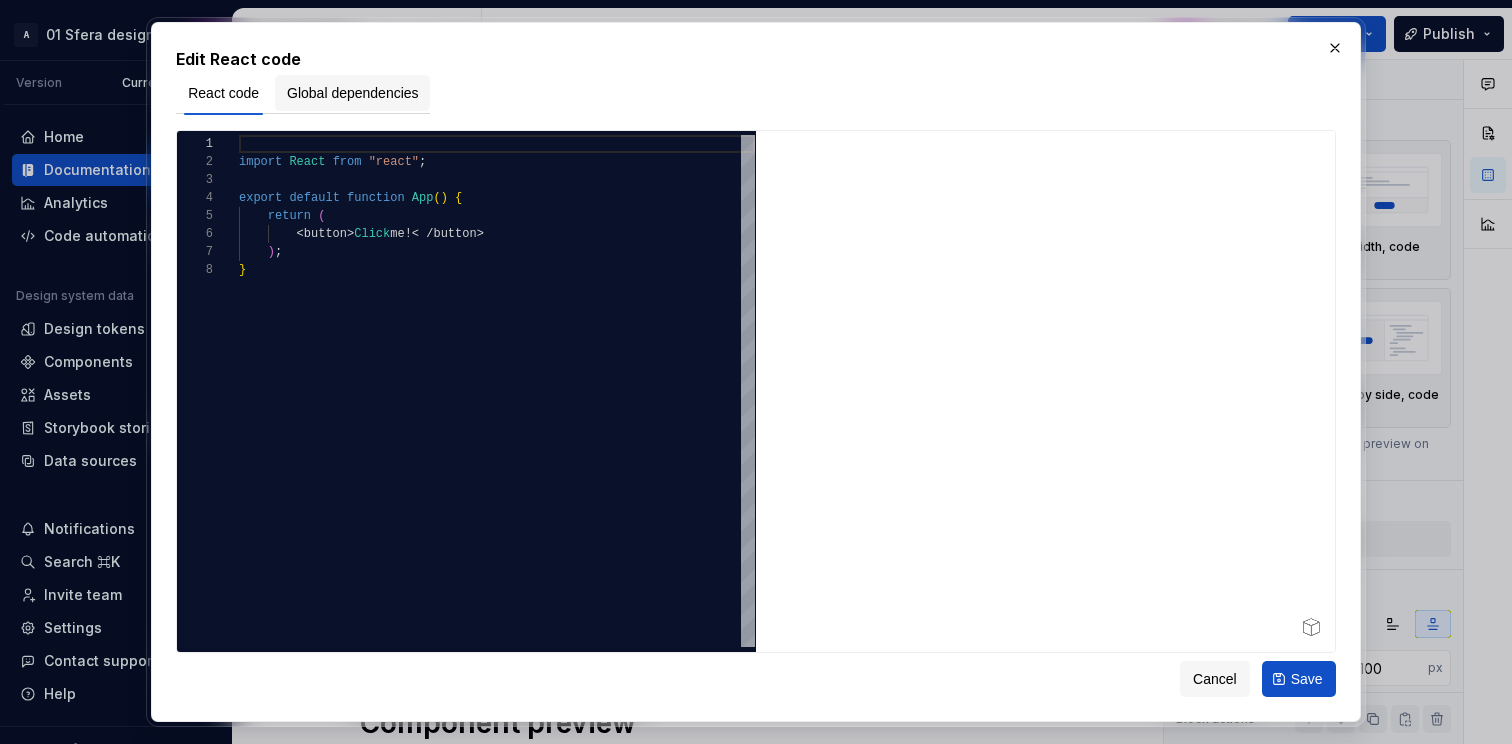 click on "Global dependencies" at bounding box center (353, 93) 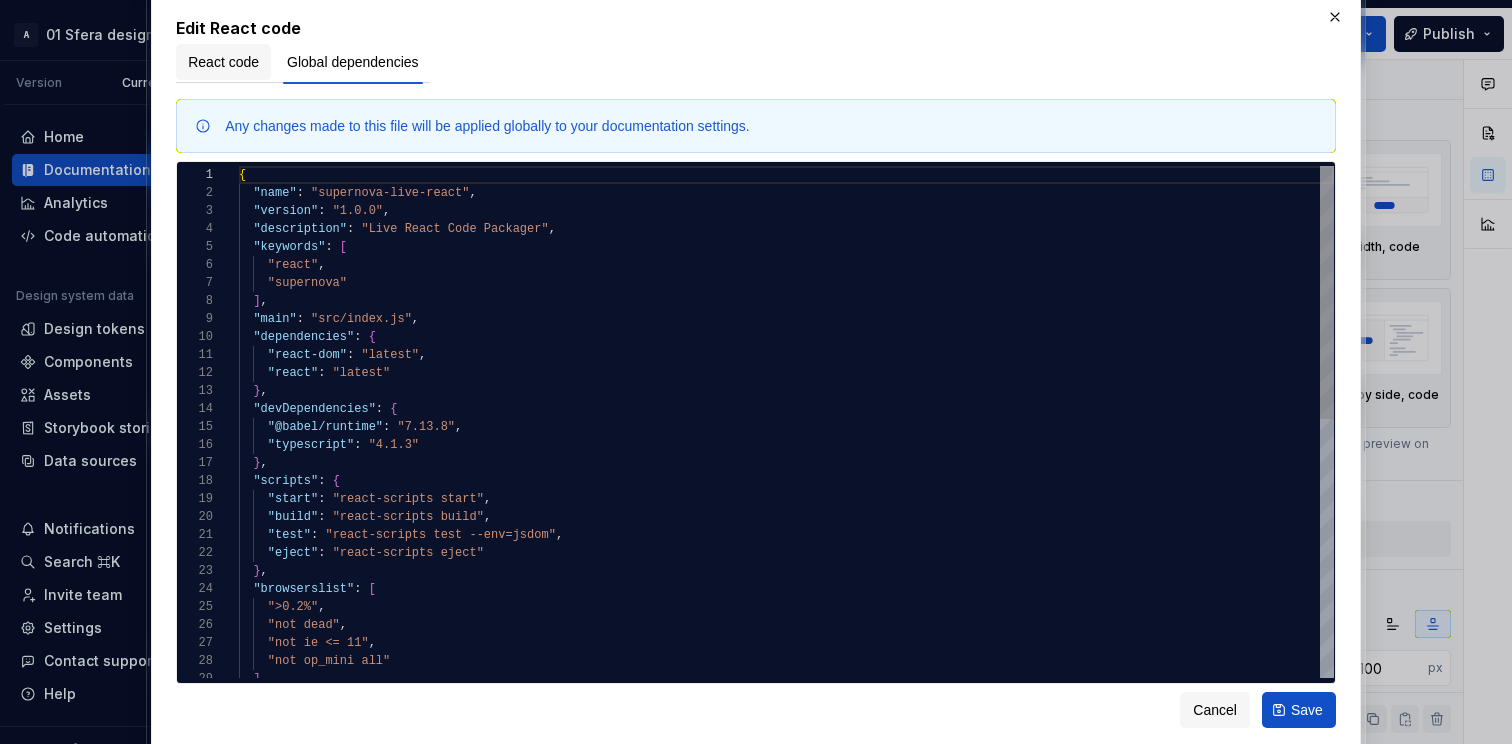 click on "React code" at bounding box center [223, 62] 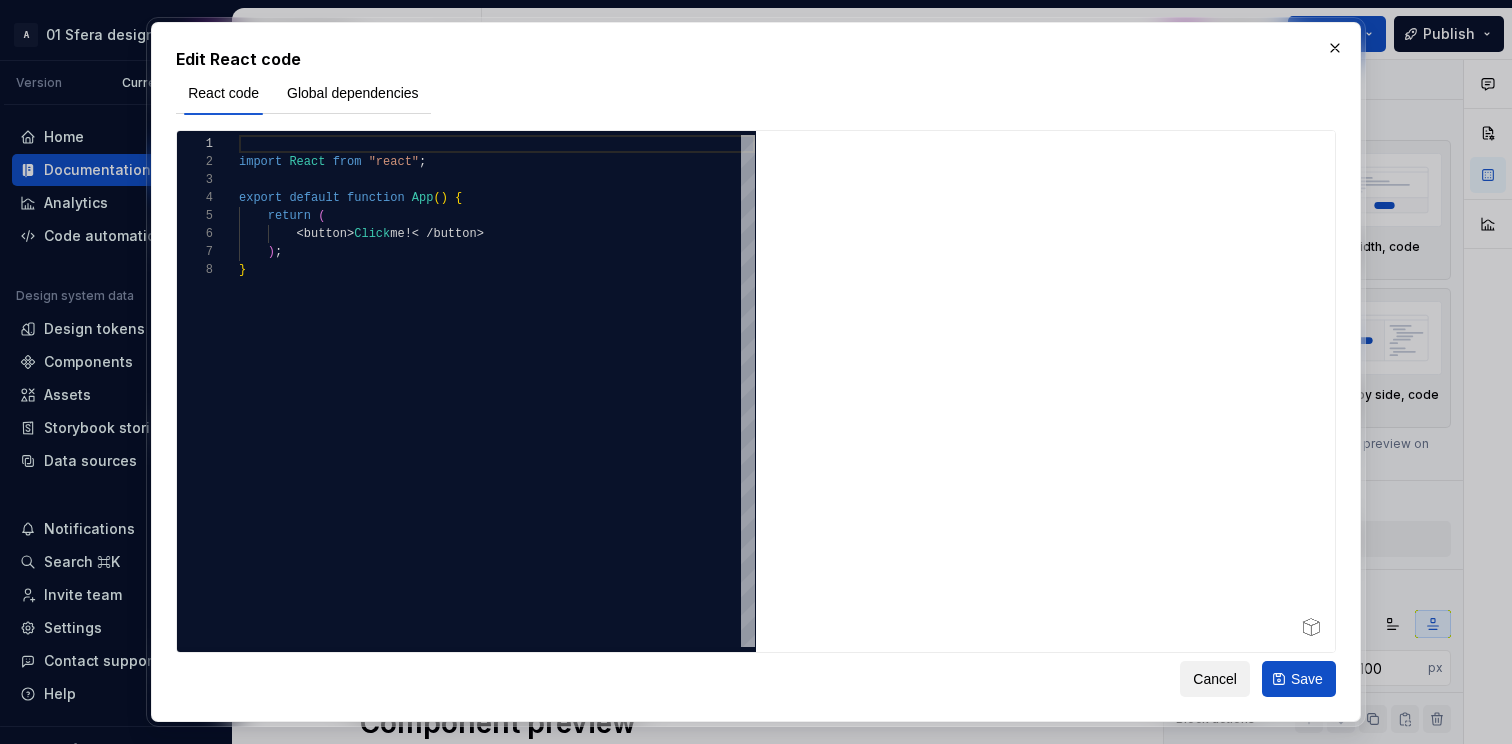 click on "Cancel" at bounding box center (1215, 679) 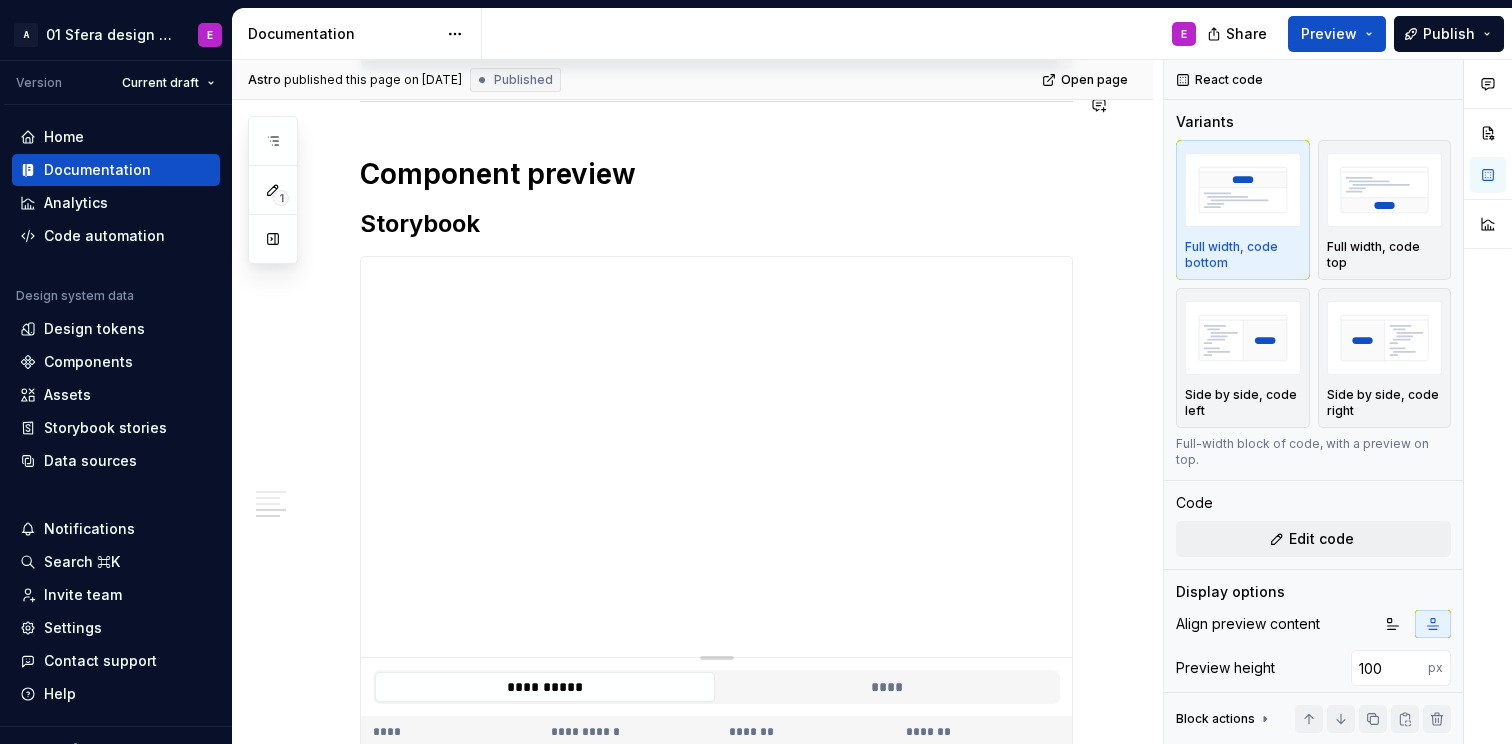 scroll, scrollTop: 1021, scrollLeft: 0, axis: vertical 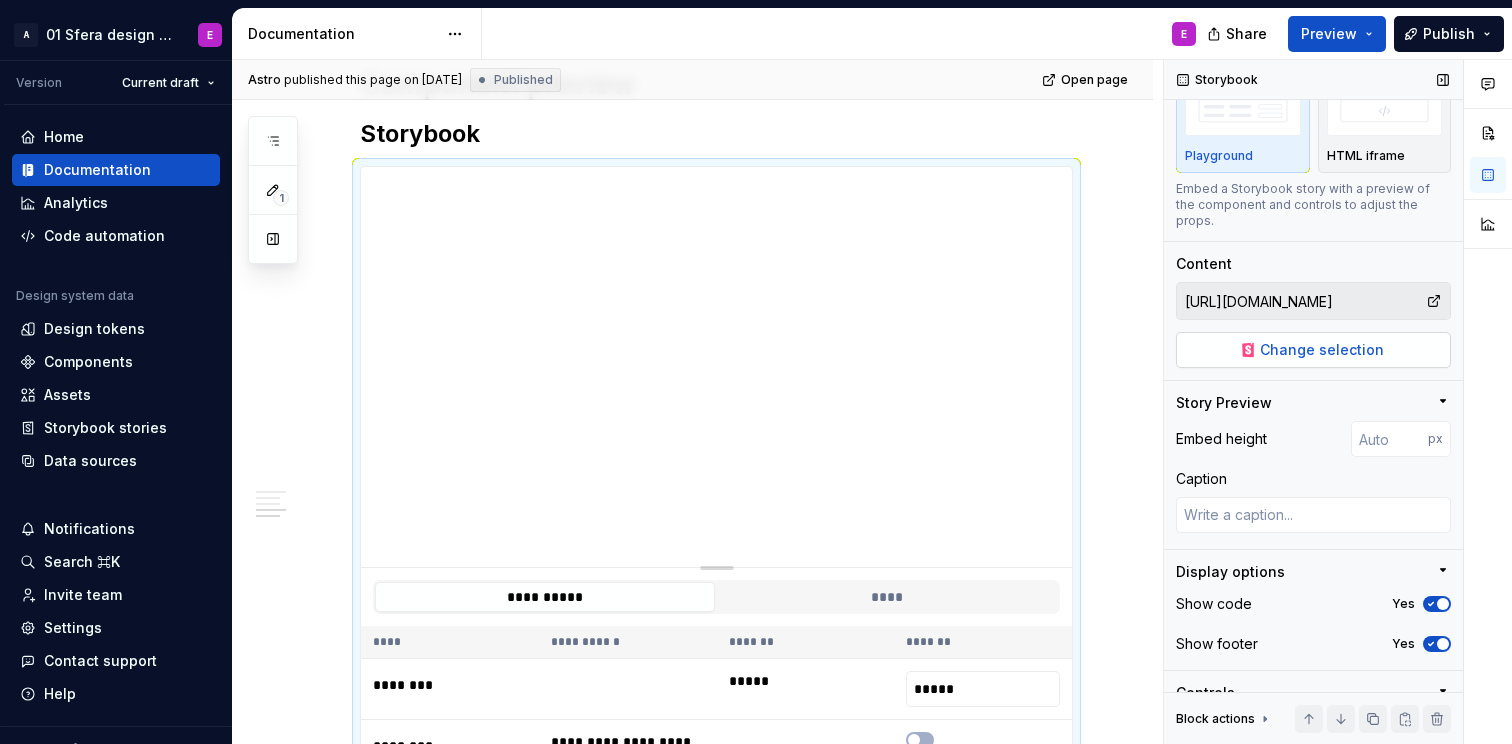 click on "Change selection" at bounding box center (1322, 350) 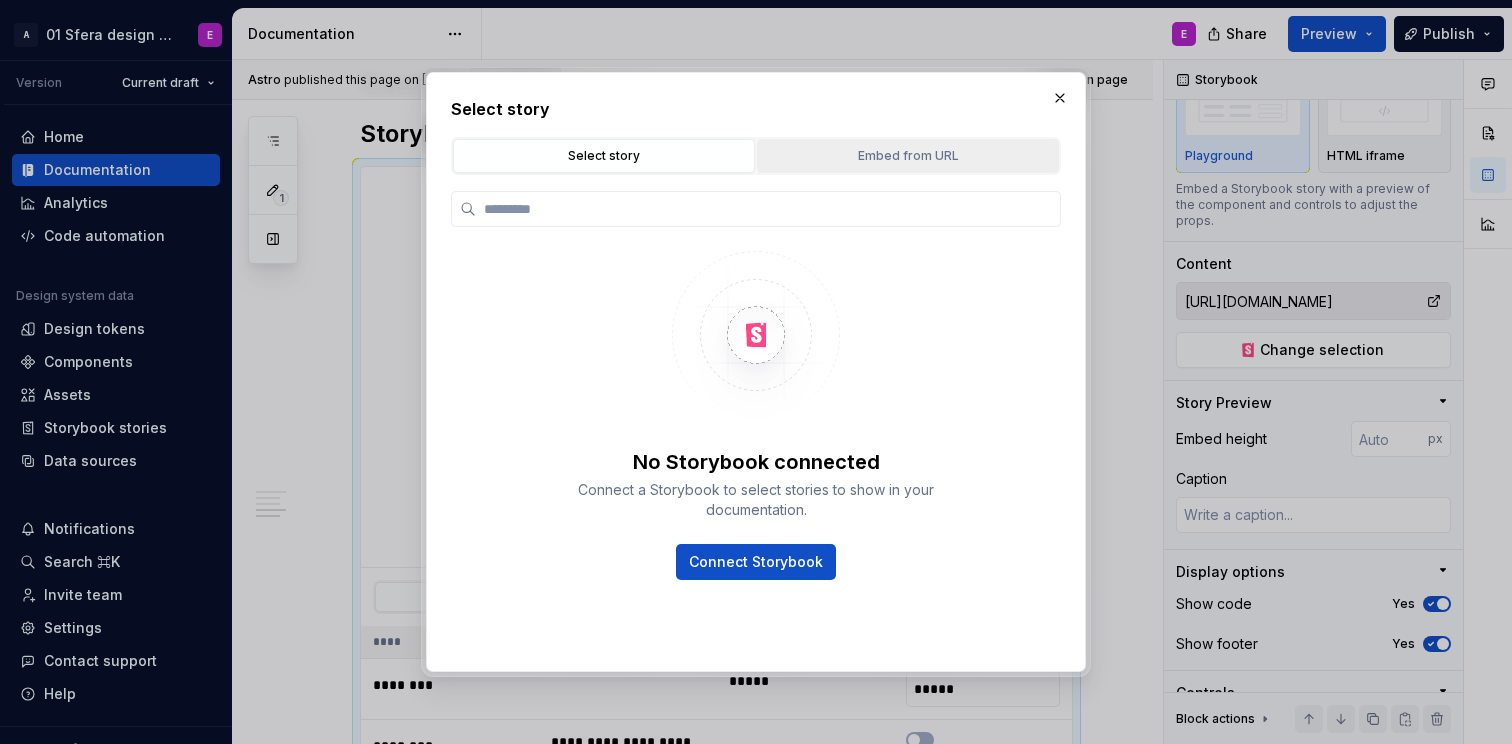 click on "Embed from URL" at bounding box center (908, 156) 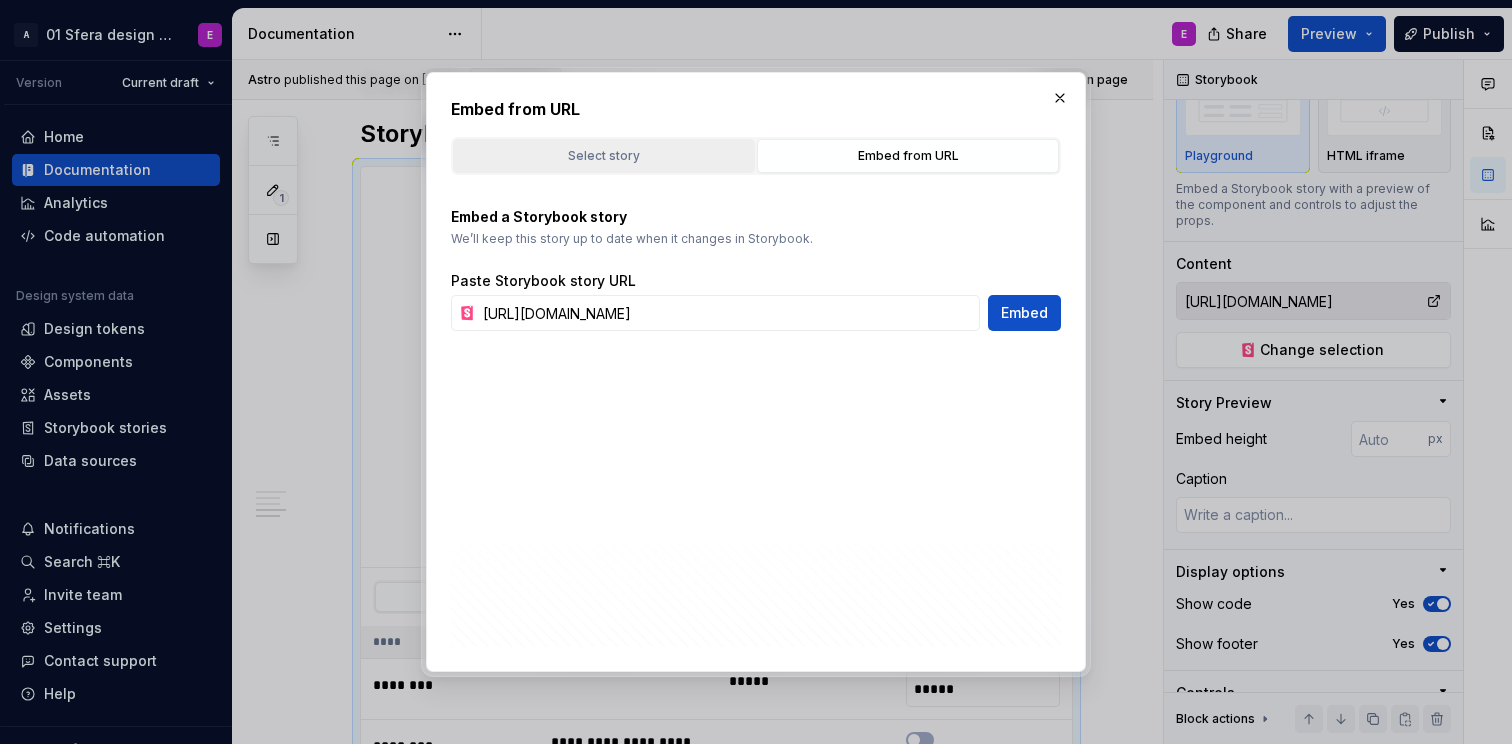 click on "Select story" at bounding box center [604, 156] 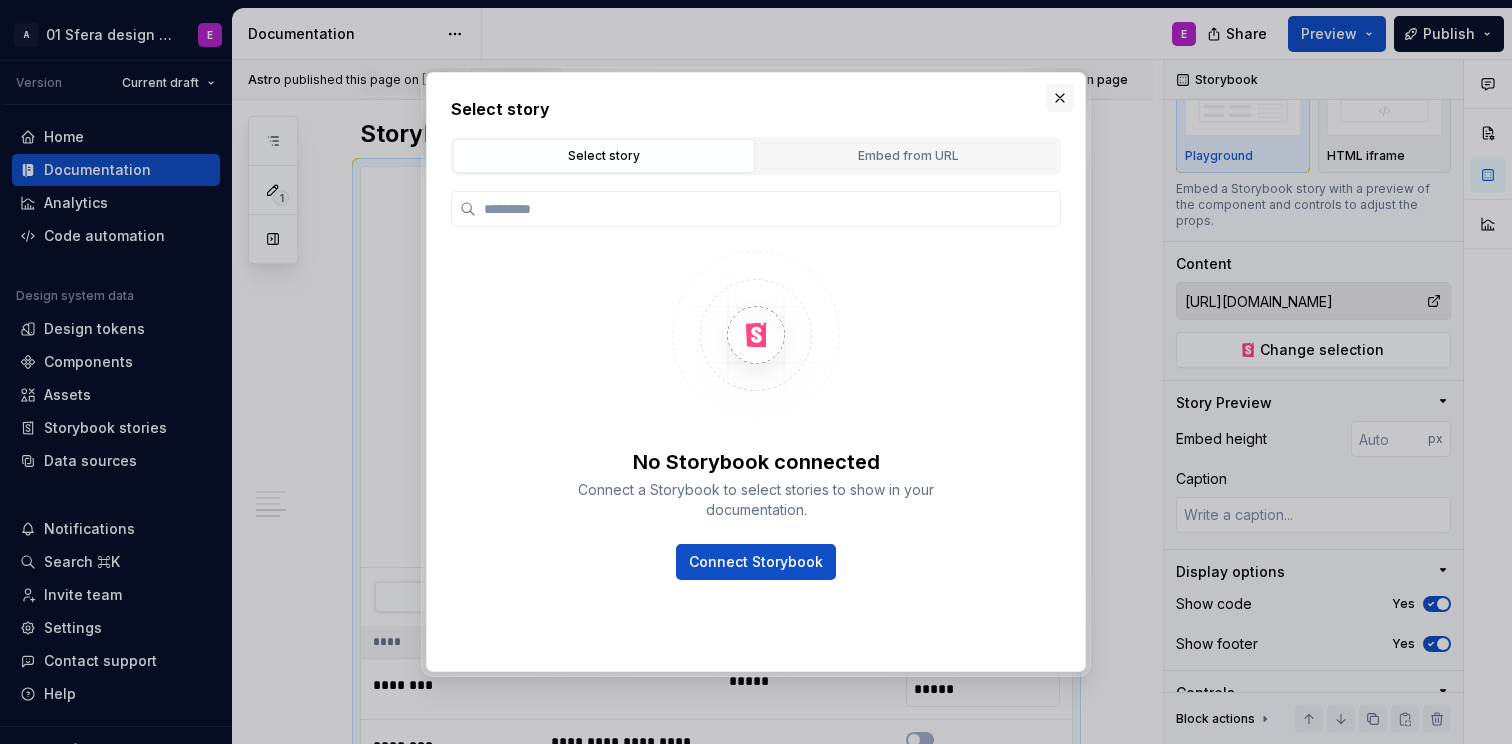 click at bounding box center [1060, 98] 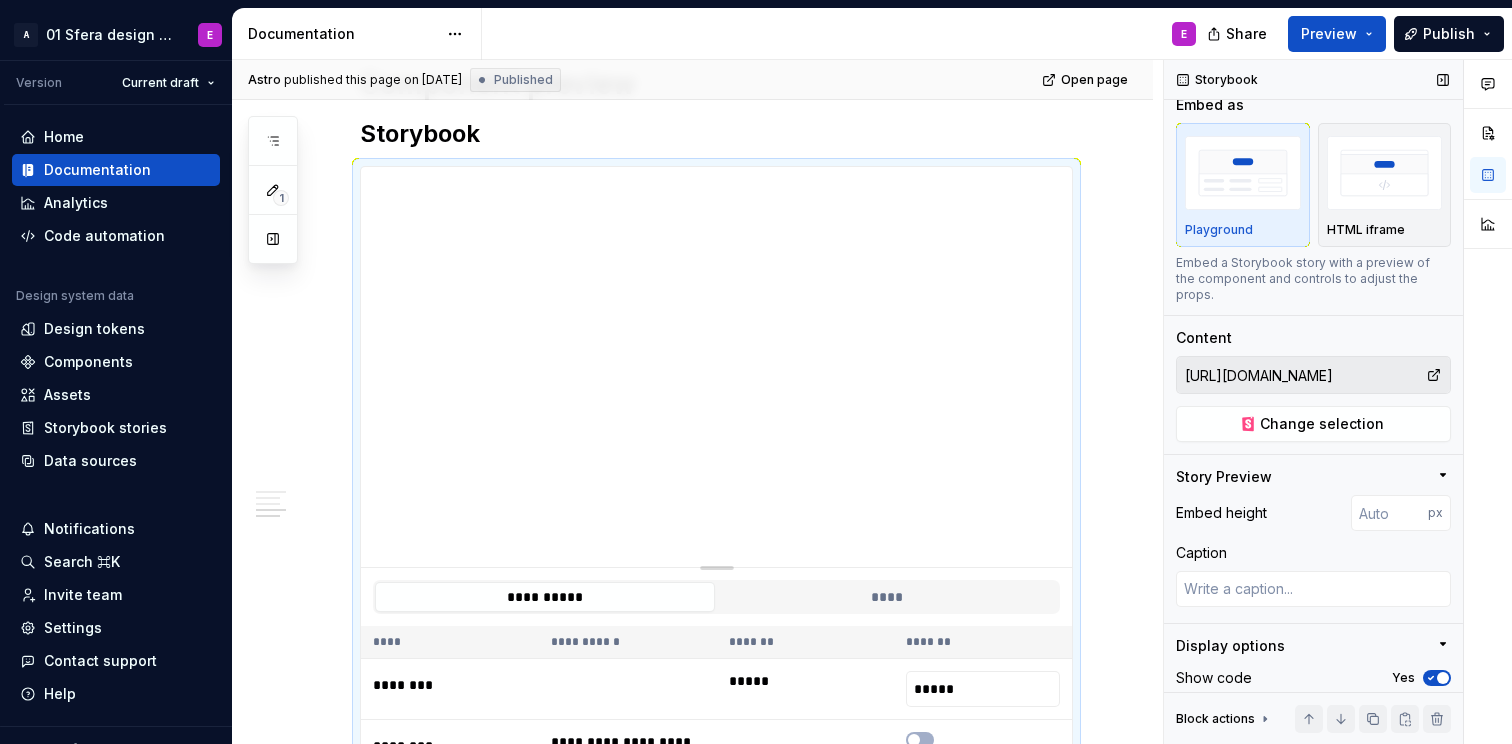 scroll, scrollTop: 0, scrollLeft: 0, axis: both 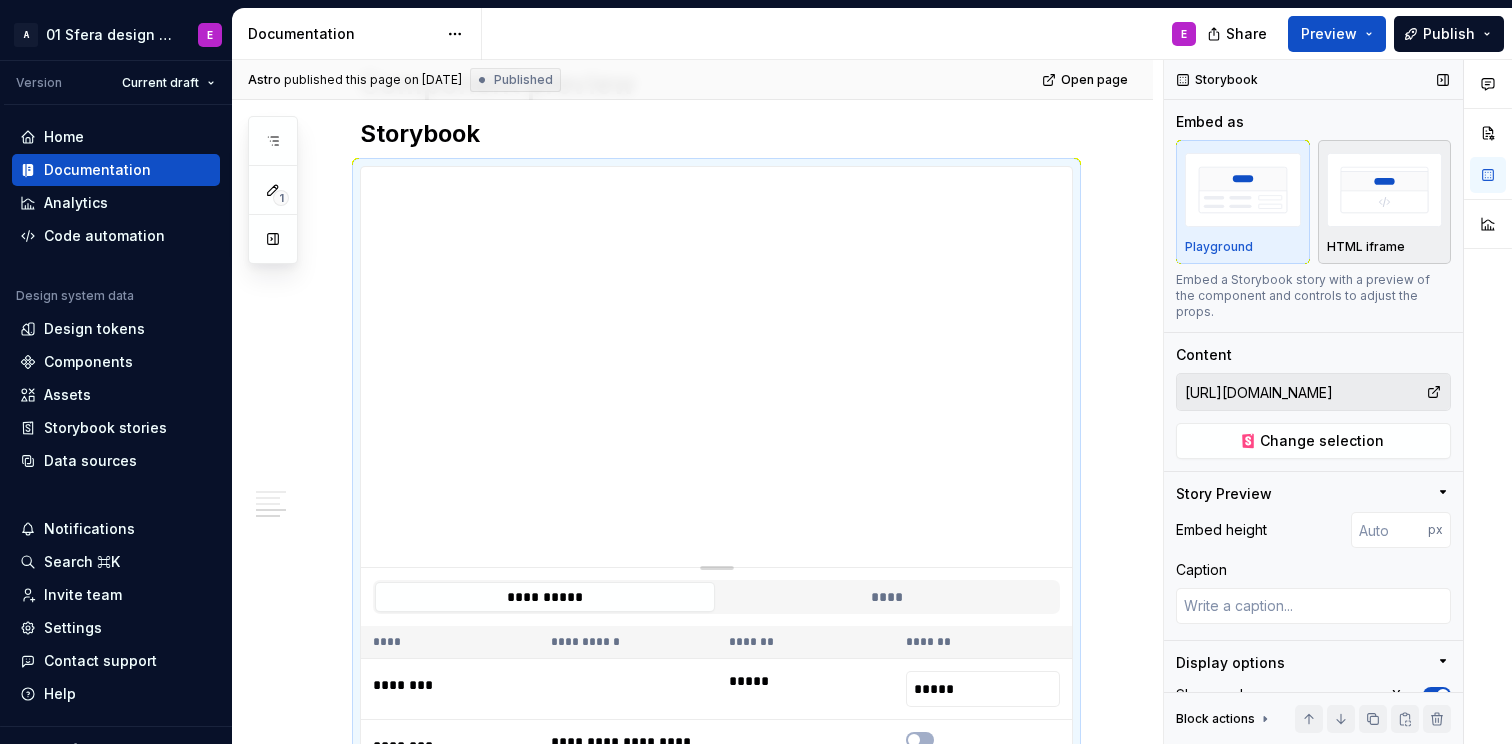click at bounding box center (1385, 189) 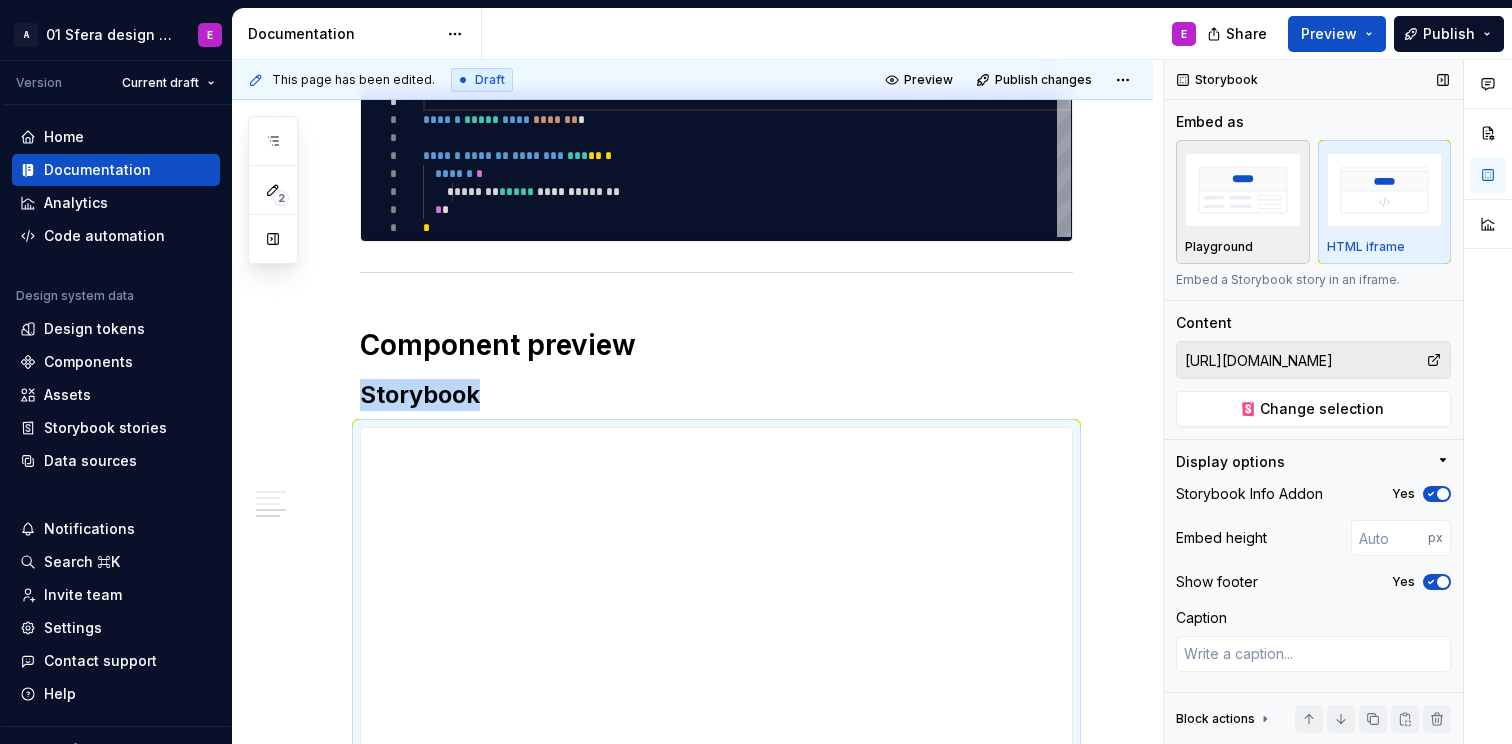 scroll, scrollTop: 786, scrollLeft: 0, axis: vertical 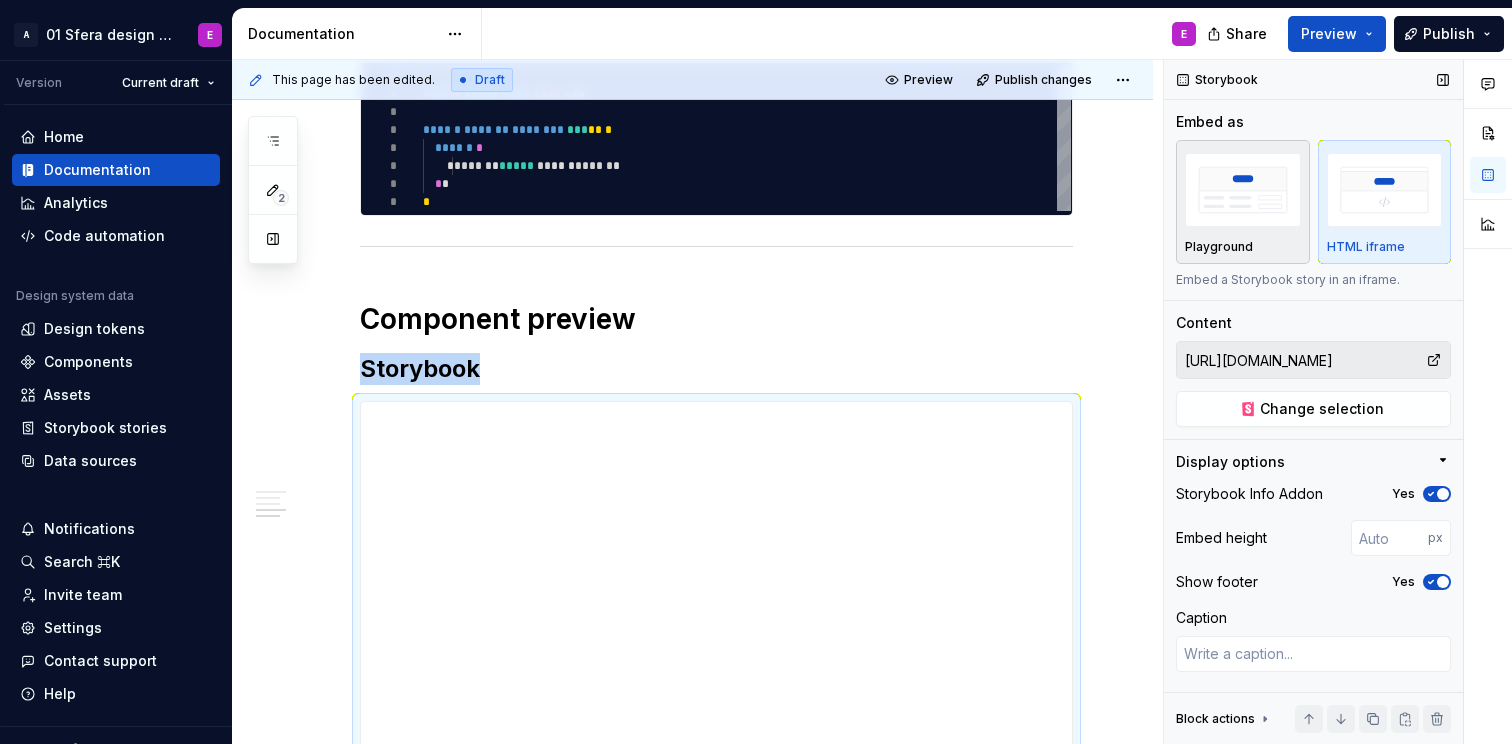 click at bounding box center (1243, 189) 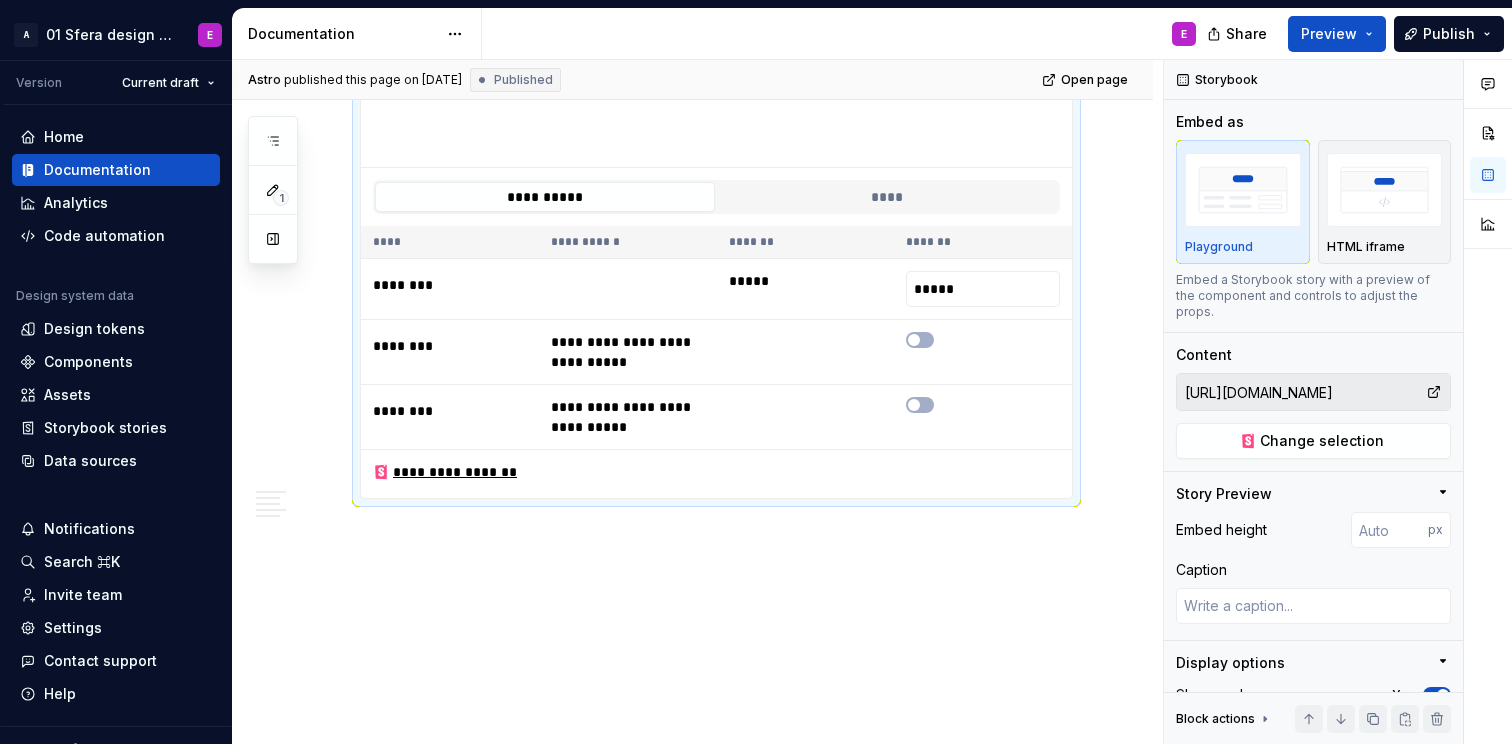 scroll, scrollTop: 1470, scrollLeft: 0, axis: vertical 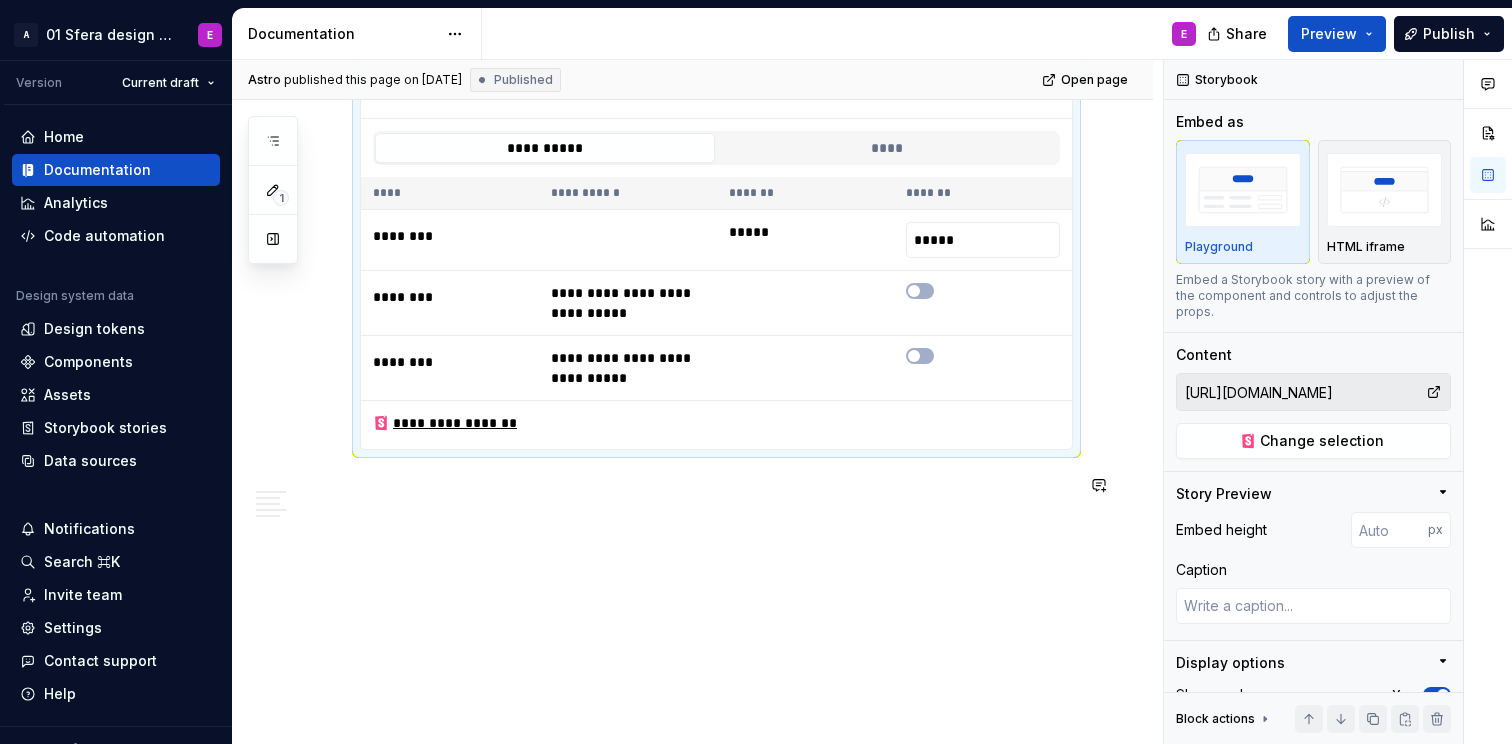click on "**********" at bounding box center [692, -190] 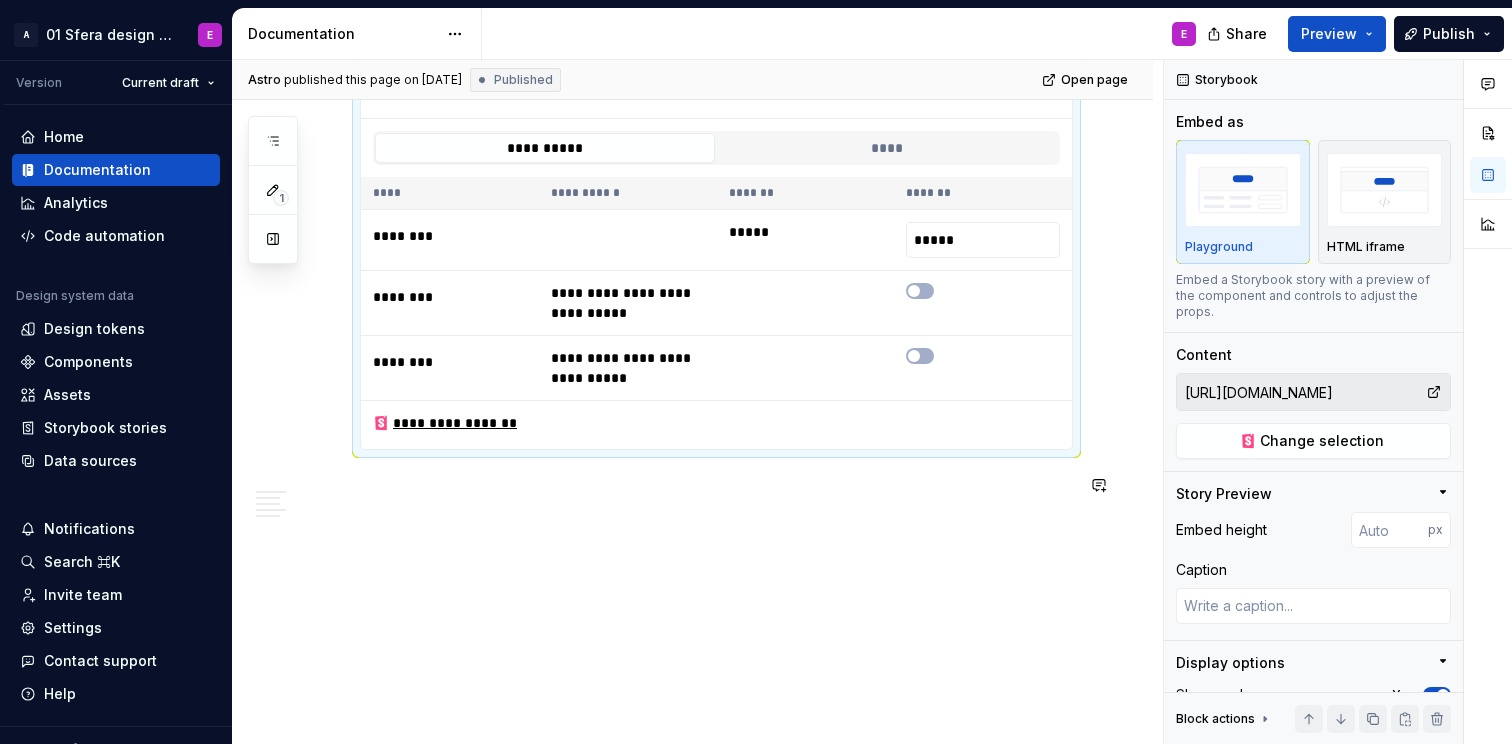 click on "**********" at bounding box center (716, -277) 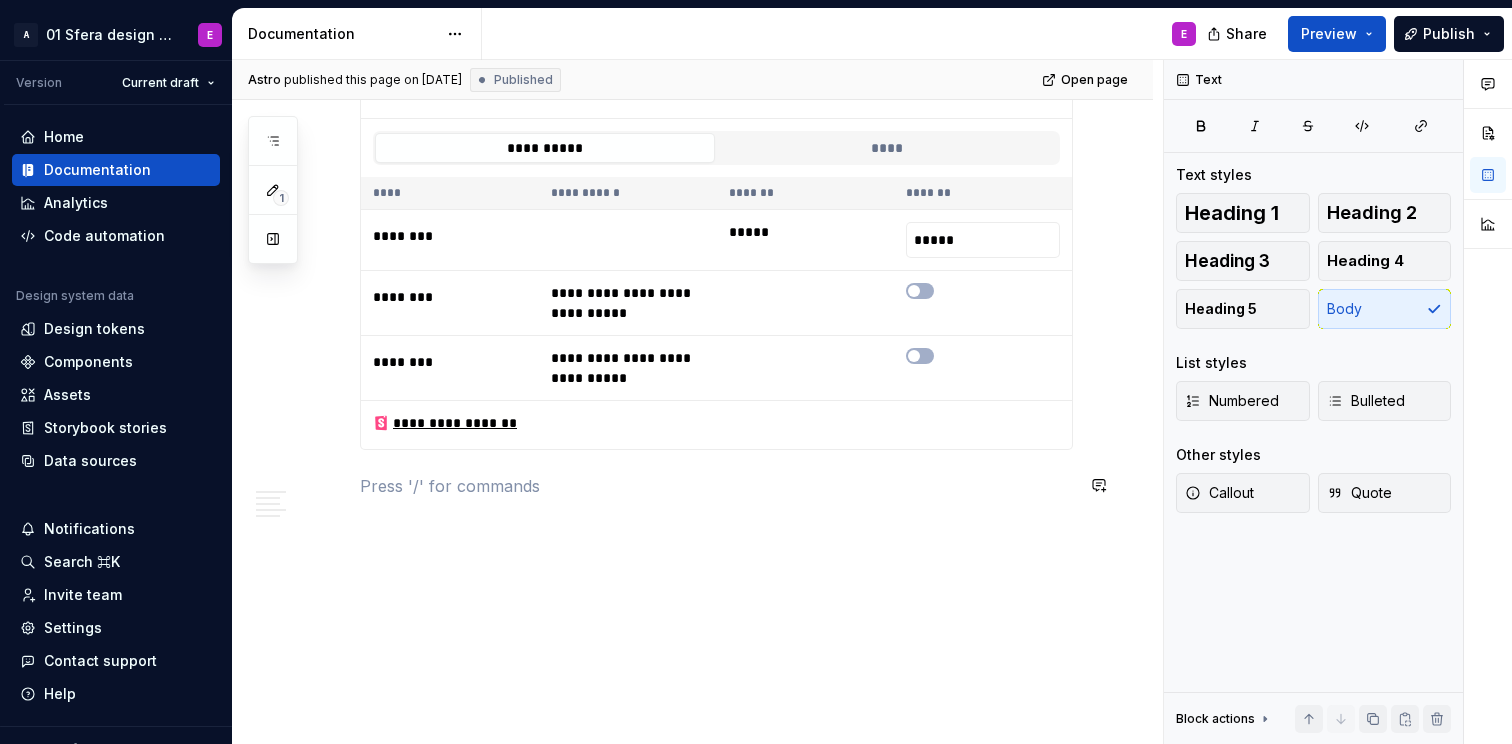 type on "*" 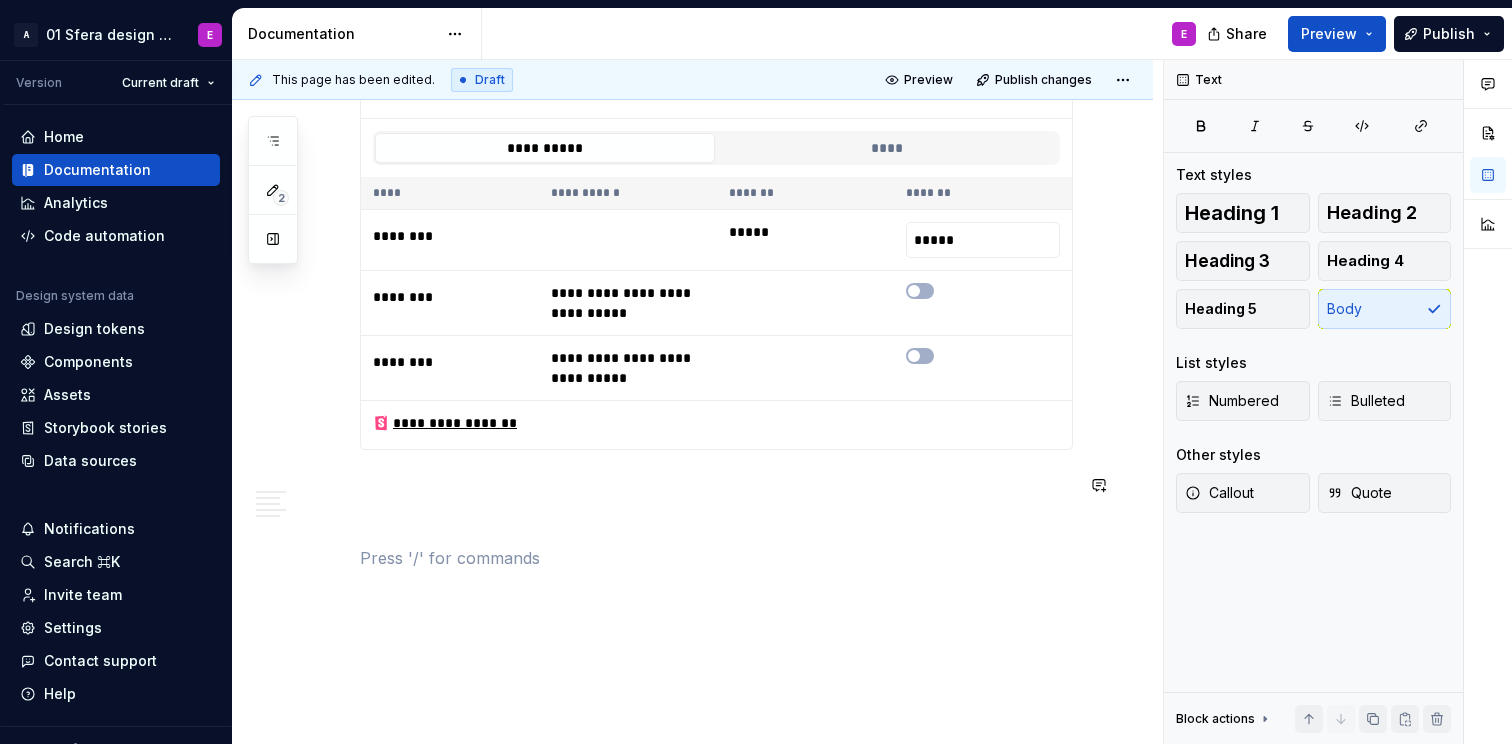 type 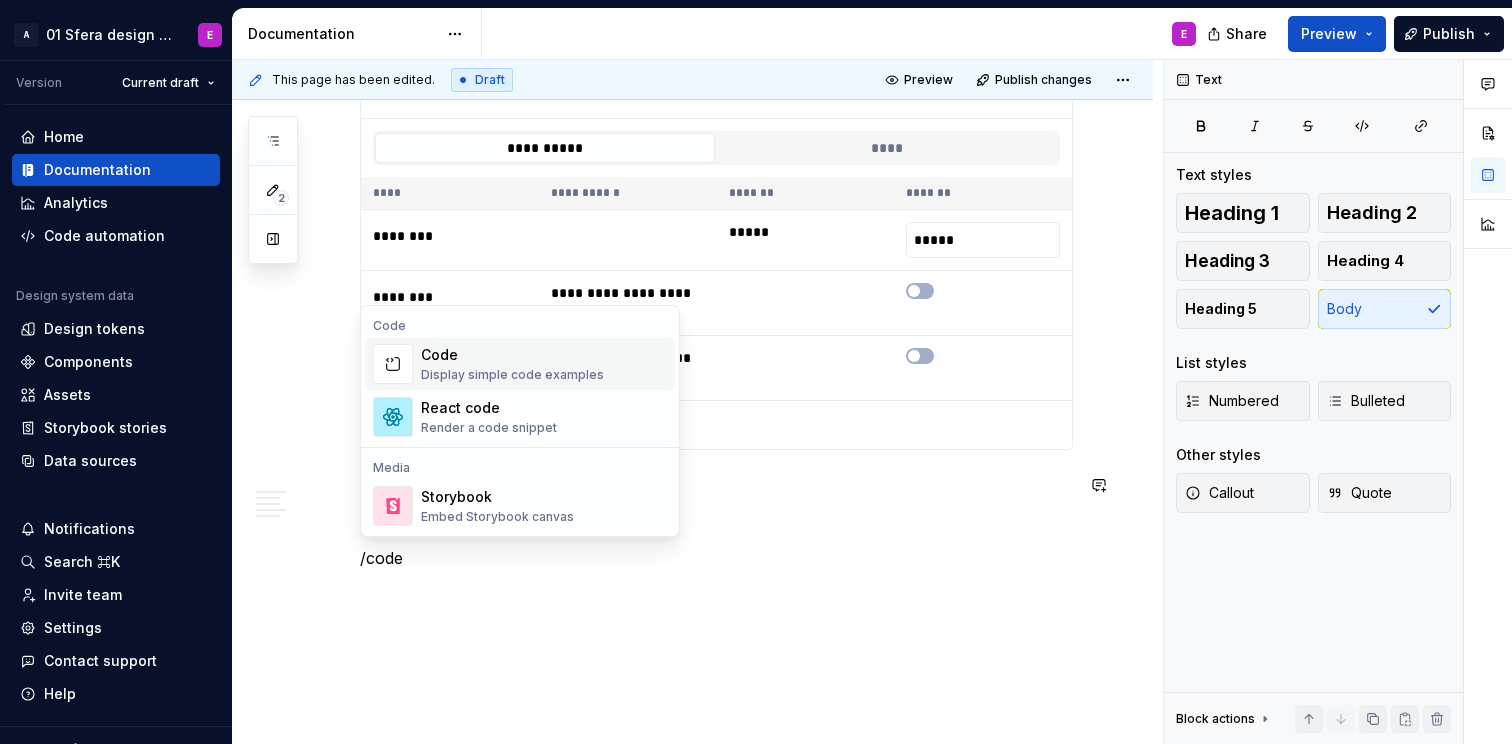 click on "Code" at bounding box center [512, 355] 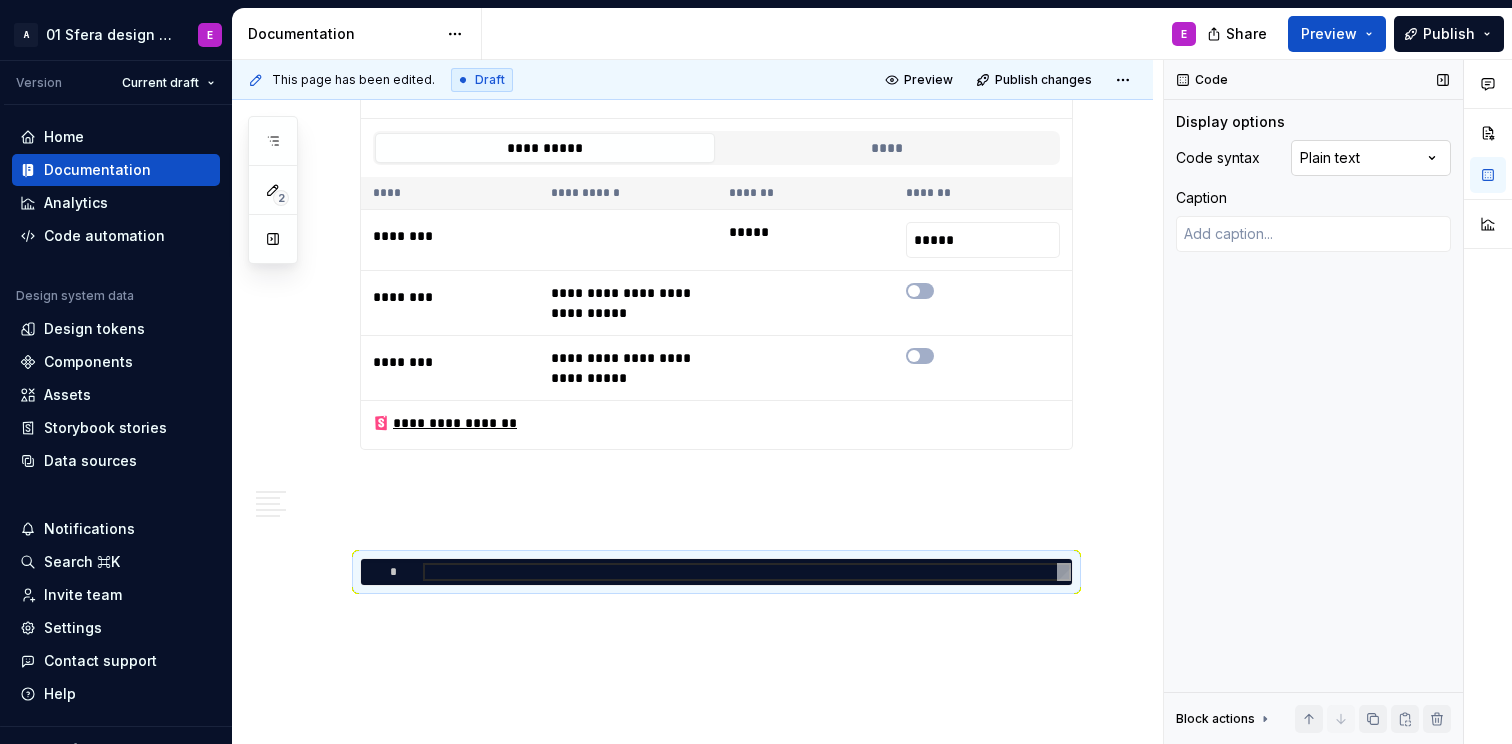 click on "Comments Open comments No comments yet Select ‘Comment’ from the block context menu to add one. Code Display options Code syntax Plain text Caption Block actions Move up Move down Duplicate Copy (⌘C) Cut (⌘X) Delete" at bounding box center (1338, 402) 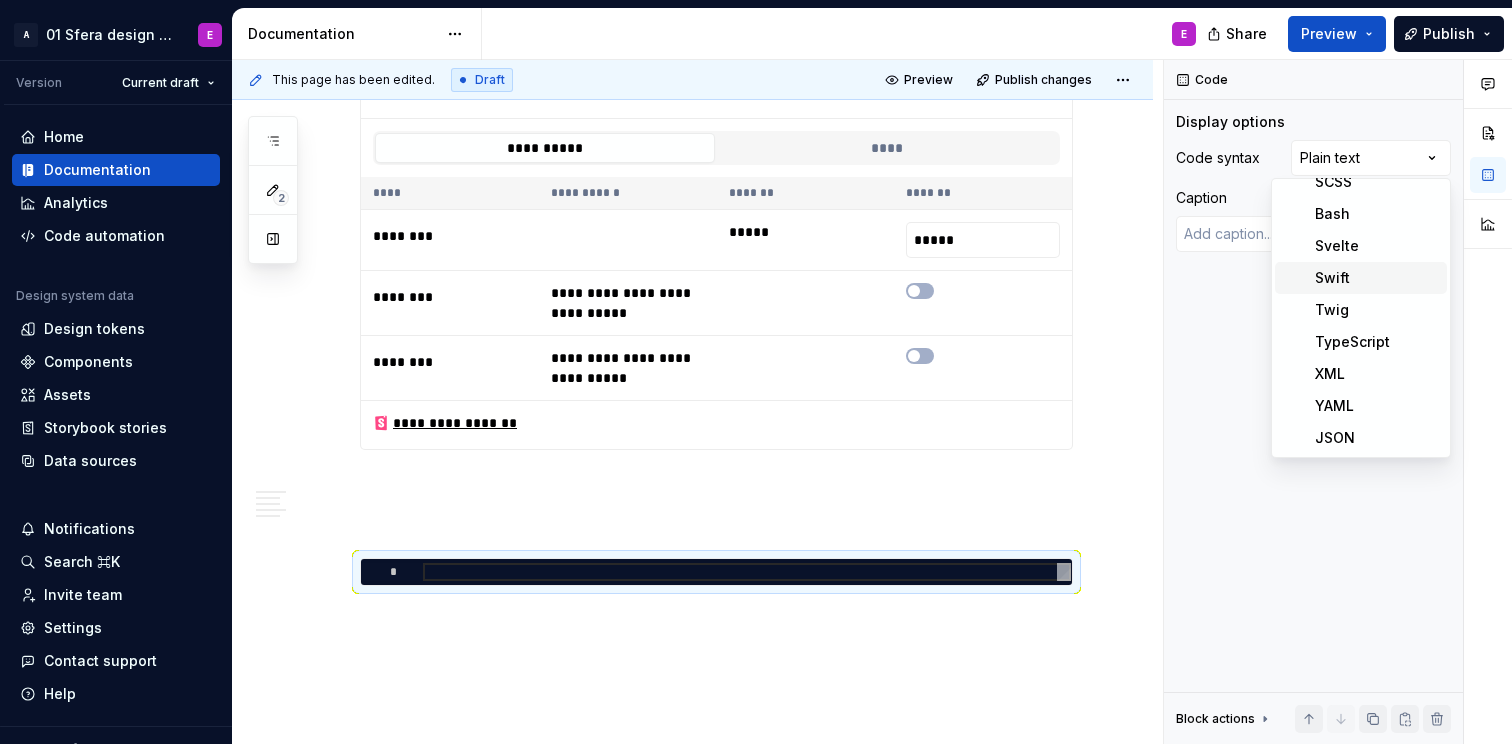 scroll, scrollTop: 387, scrollLeft: 0, axis: vertical 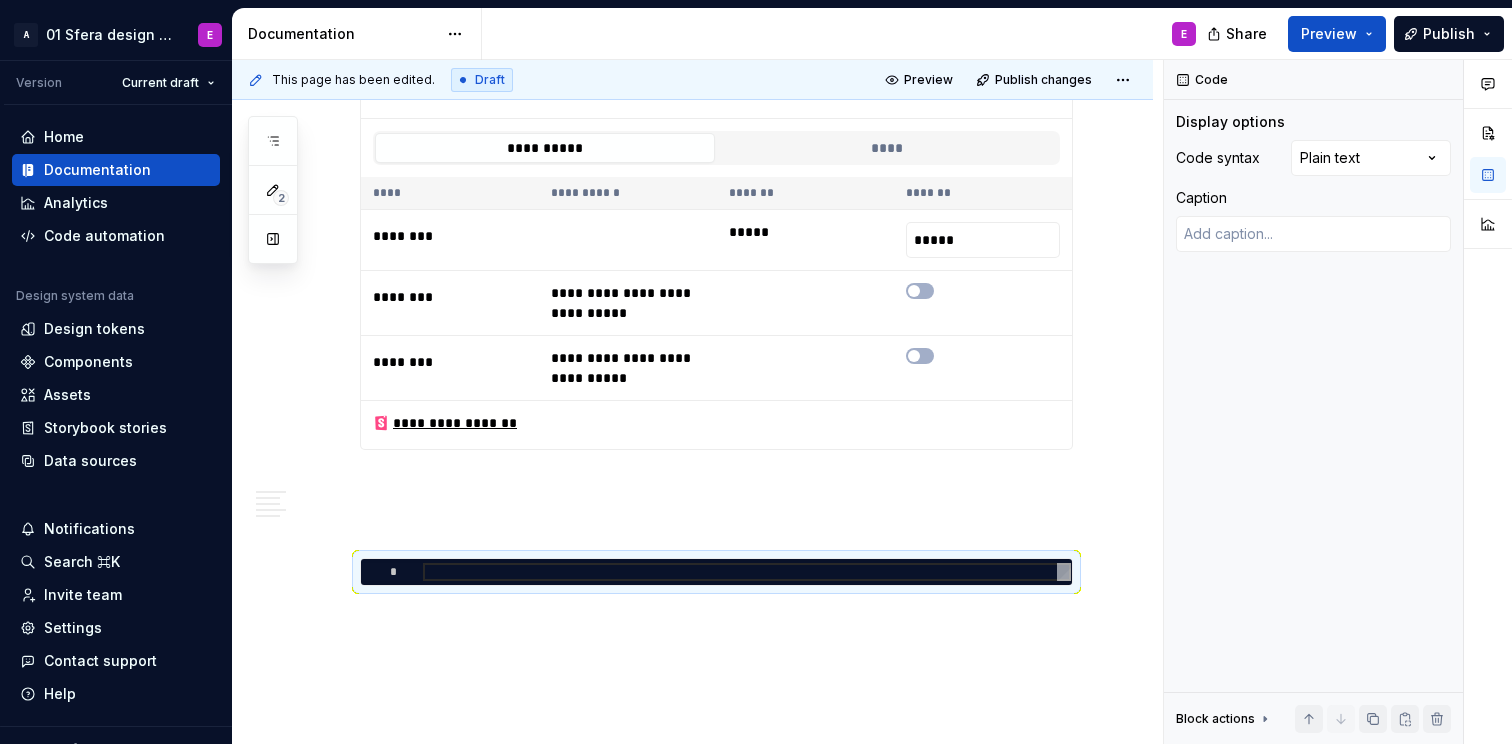 click on "A 01 Sfera design system E Version Current draft Home Documentation Analytics Code automation Design system data Design tokens Components Assets Storybook stories Data sources Notifications Search ⌘K Invite team Settings Contact support Help Documentation E Share Preview Publish 2 Pages Add
Accessibility guide for tree Page tree.
Navigate the tree with the arrow keys. Common tree hotkeys apply. Further keybindings are available:
enter to execute primary action on focused item
f2 to start renaming the focused item
escape to abort renaming an item
control+d to start dragging selected items
Welcome to Sfera Changelog Foundations Design tokens Overview How to use Typography Overview Global tokens Semantic tokens How to use Colours Overview Global tokens Semantic tokens How to use Layout Overview Global tokens Semantic tokens Border Overview Global tokens How to use Logo - General Overview How to use Assets Logo - Support Overview How to use" at bounding box center [756, 372] 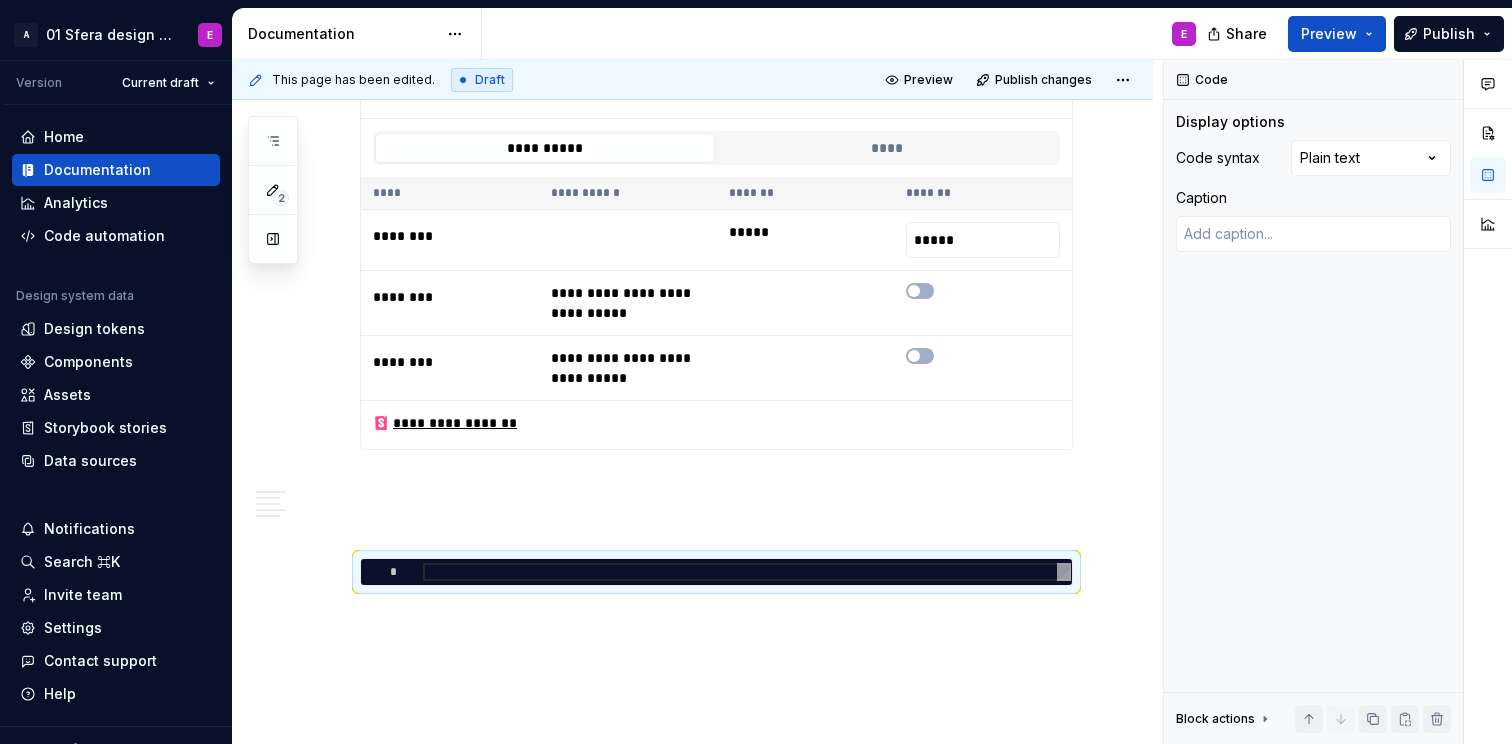 click on "**********" at bounding box center [692, -146] 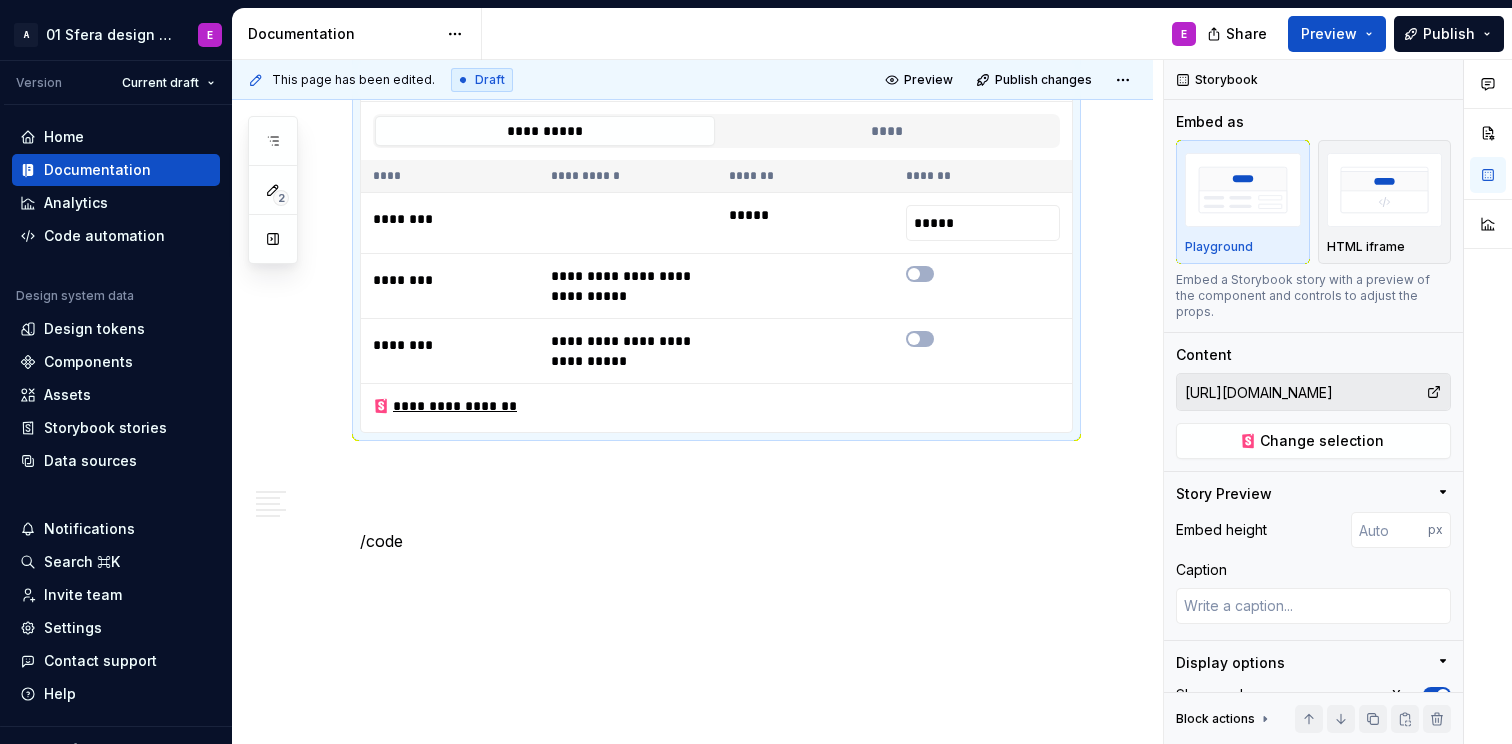scroll, scrollTop: 1542, scrollLeft: 0, axis: vertical 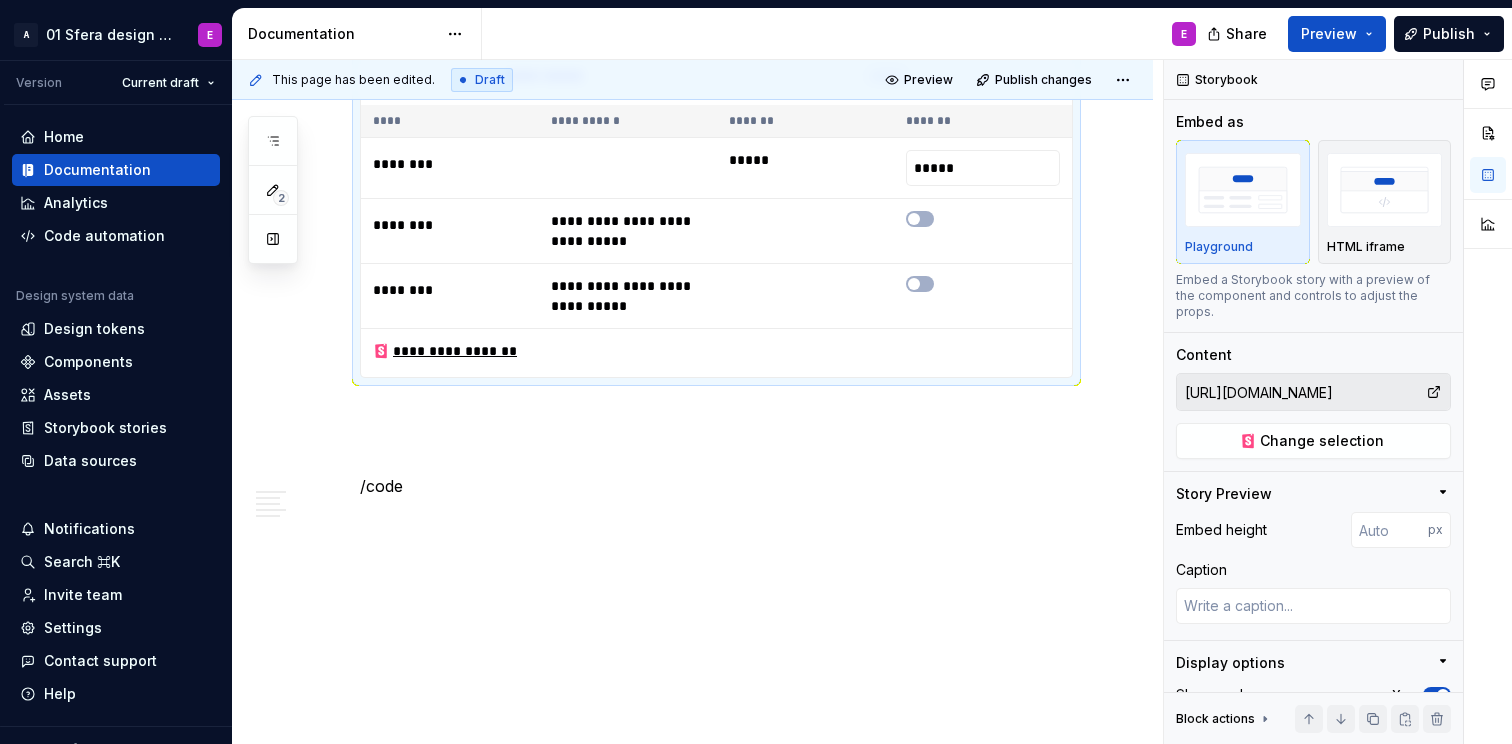click on "**********" at bounding box center (692, -226) 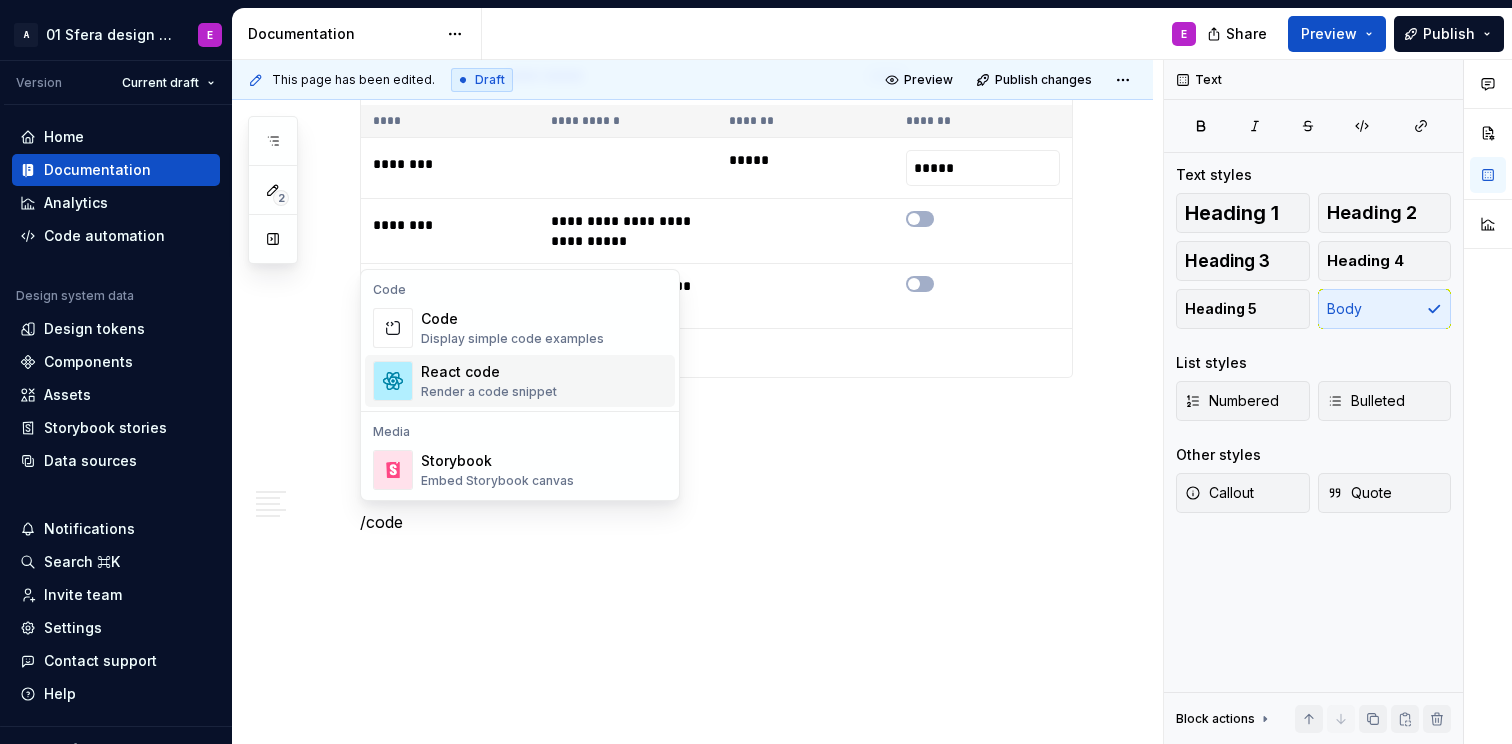 click on "Render a code snippet" at bounding box center (489, 392) 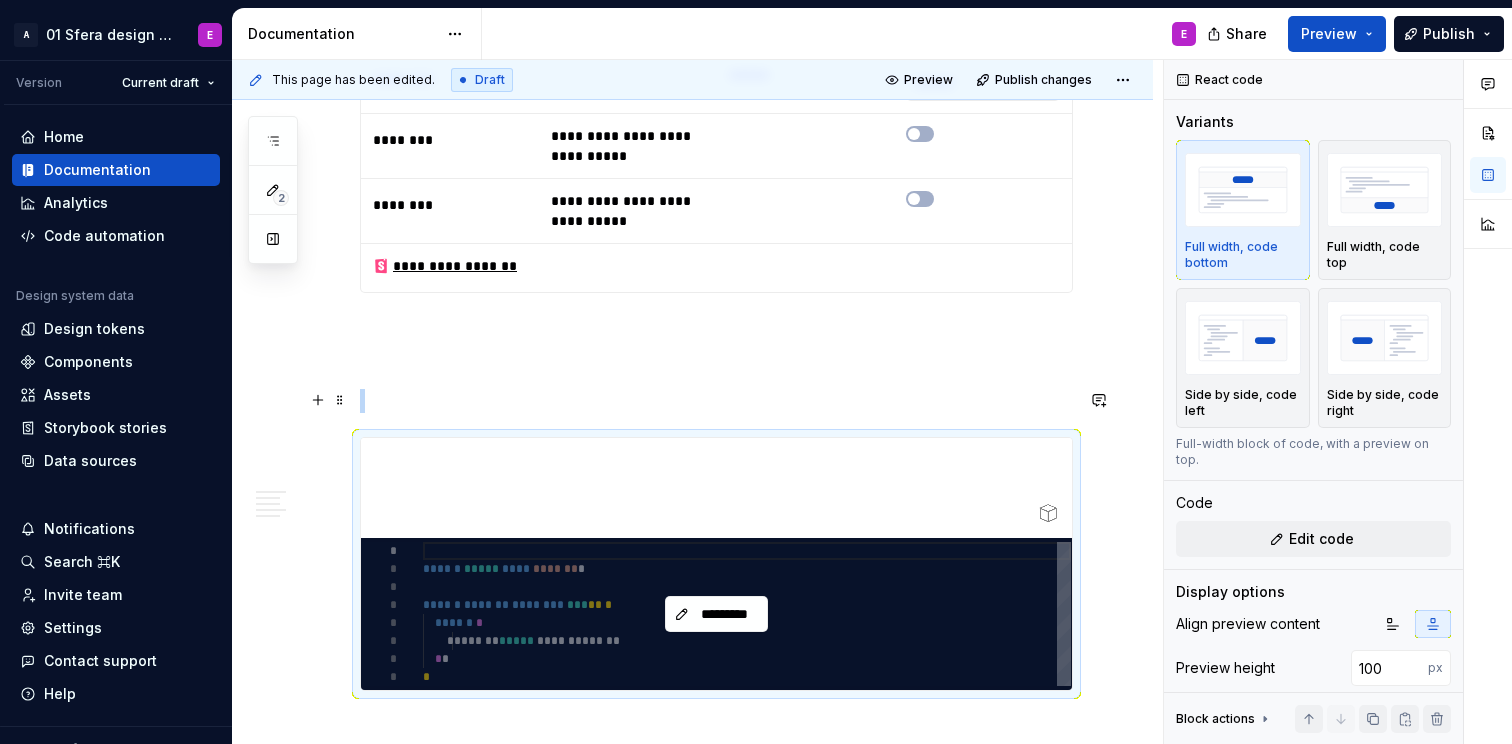 scroll, scrollTop: 1820, scrollLeft: 0, axis: vertical 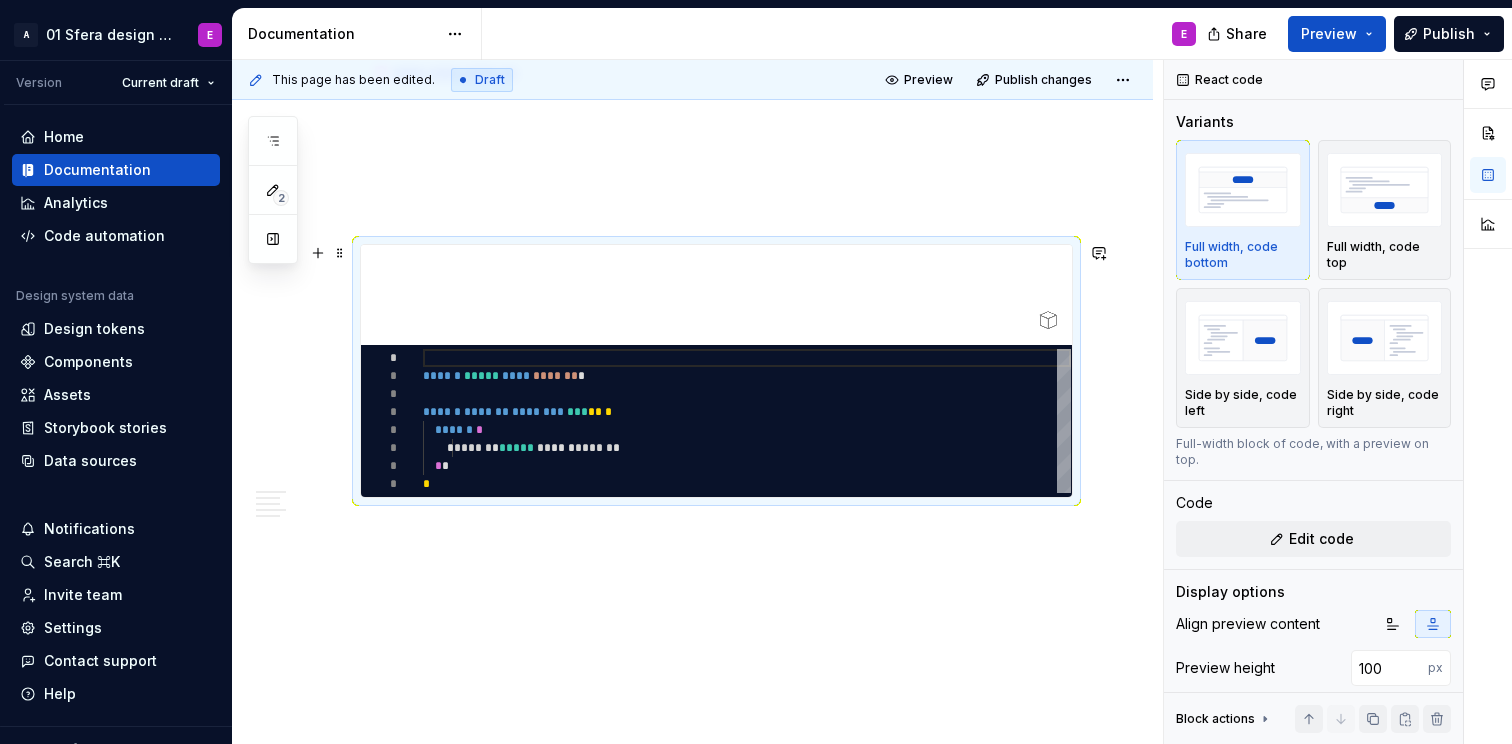 click at bounding box center [716, 295] 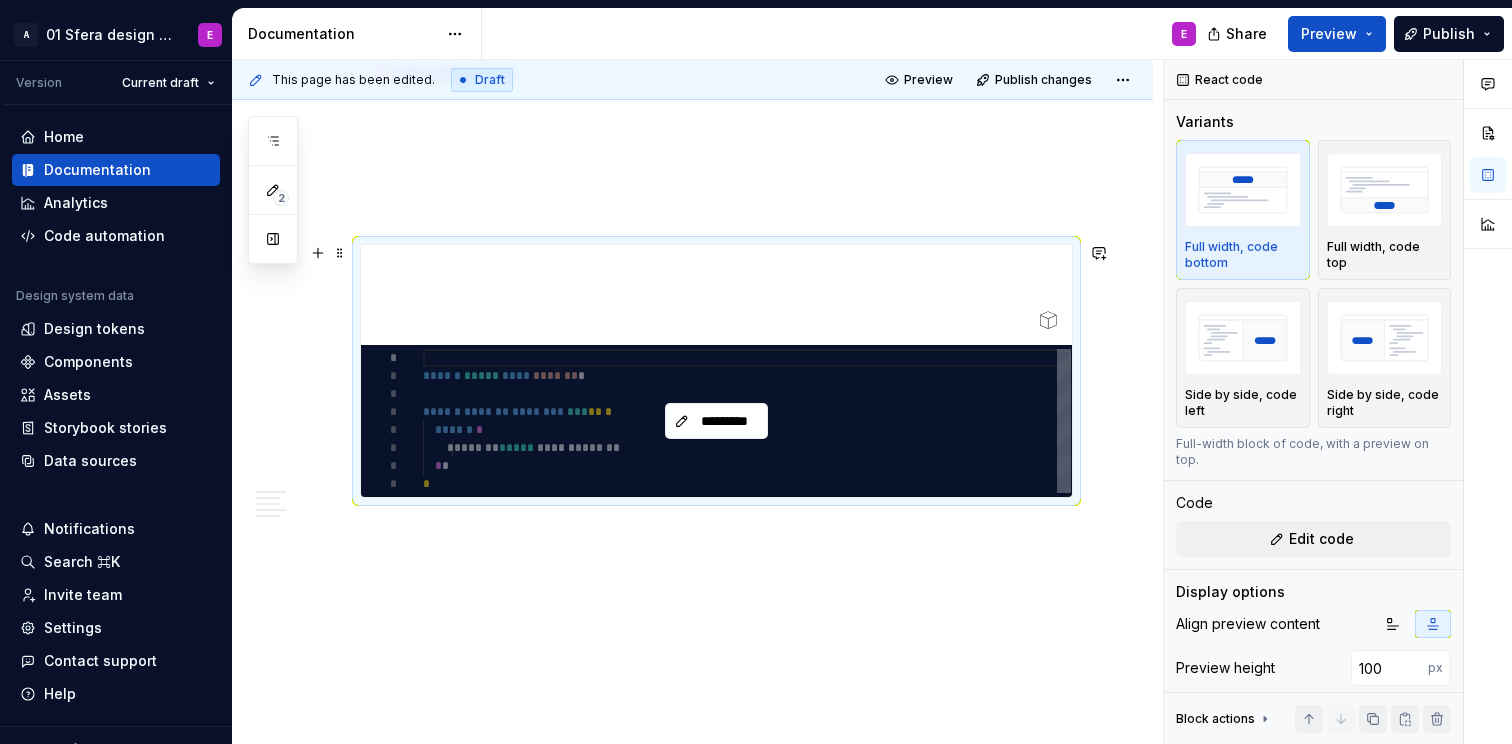 click on "*********" at bounding box center (716, 421) 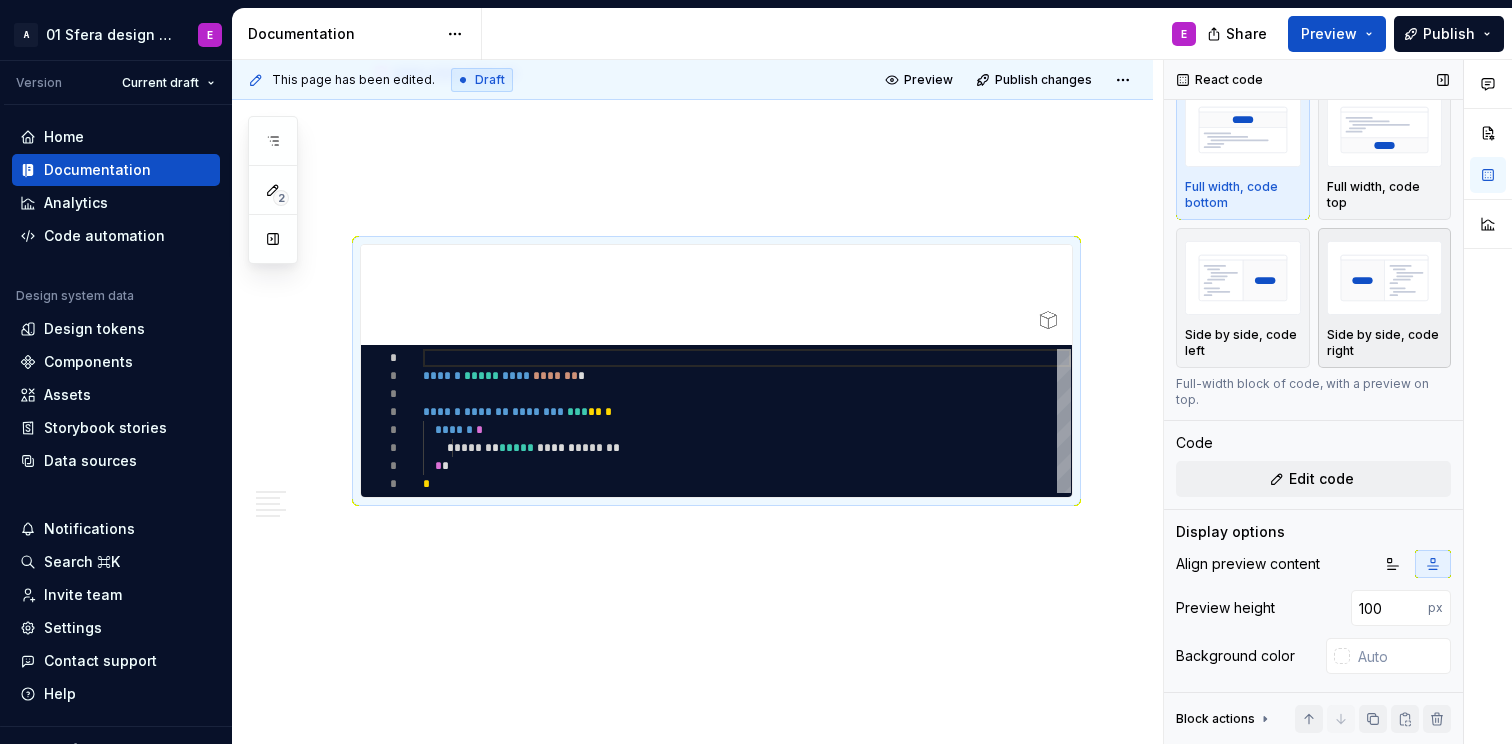 scroll, scrollTop: 0, scrollLeft: 0, axis: both 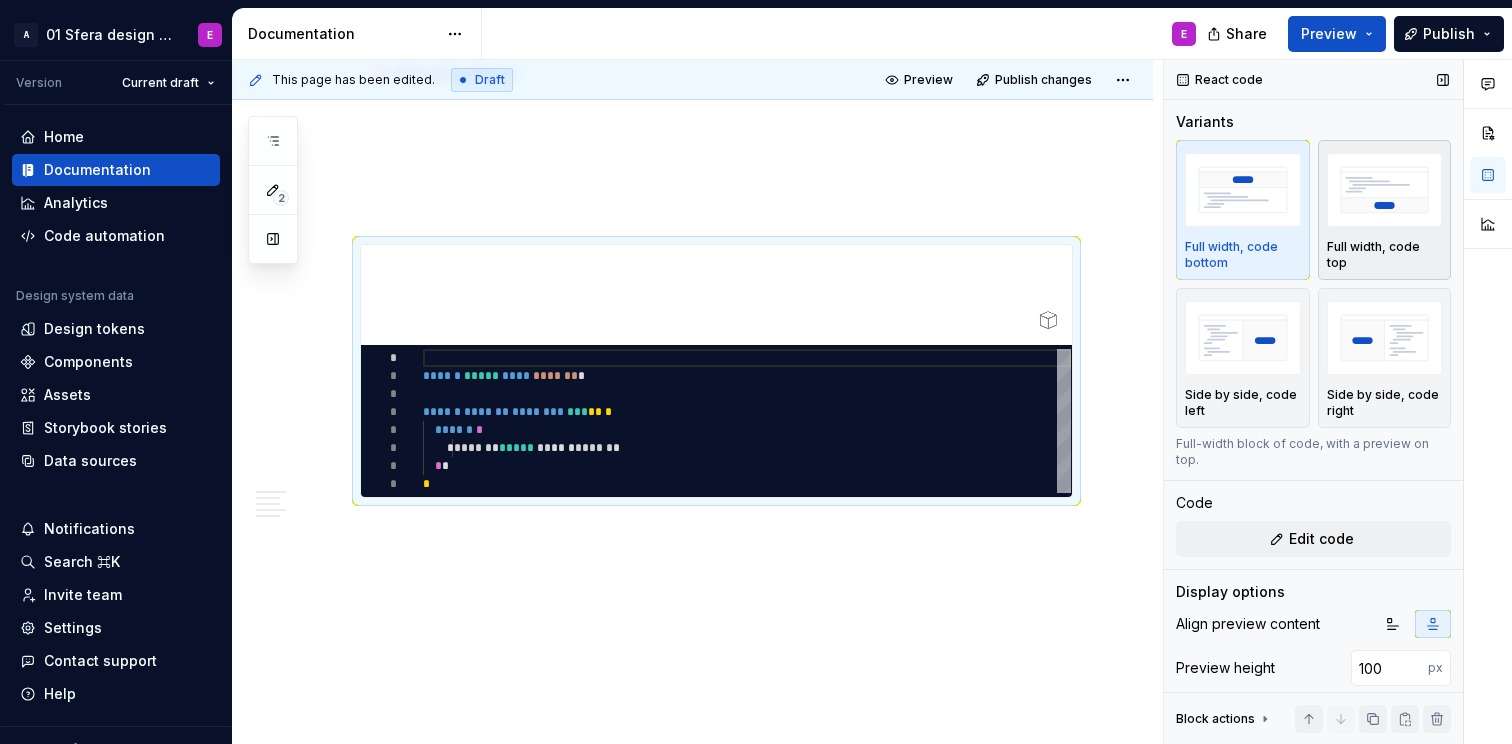 click at bounding box center [1385, 189] 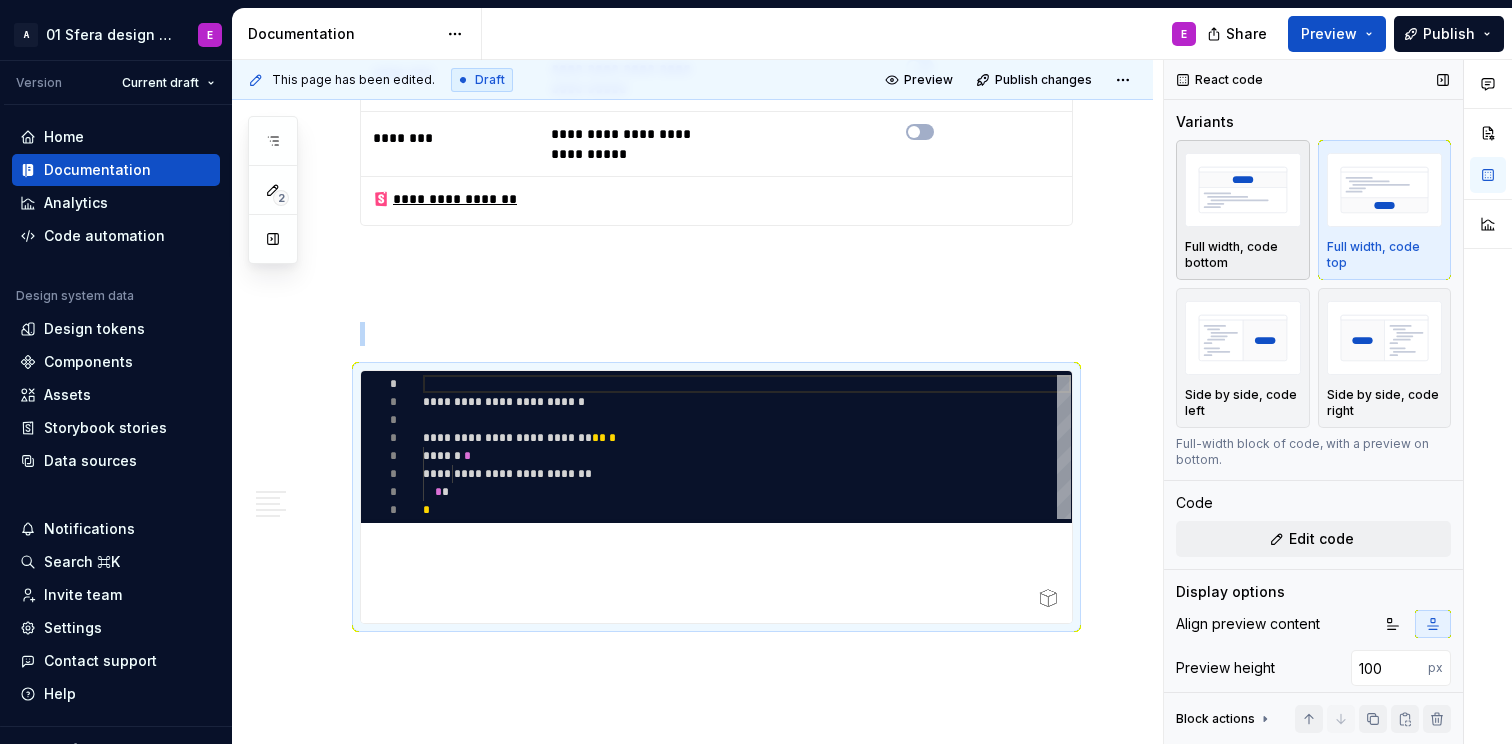 click at bounding box center [1243, 189] 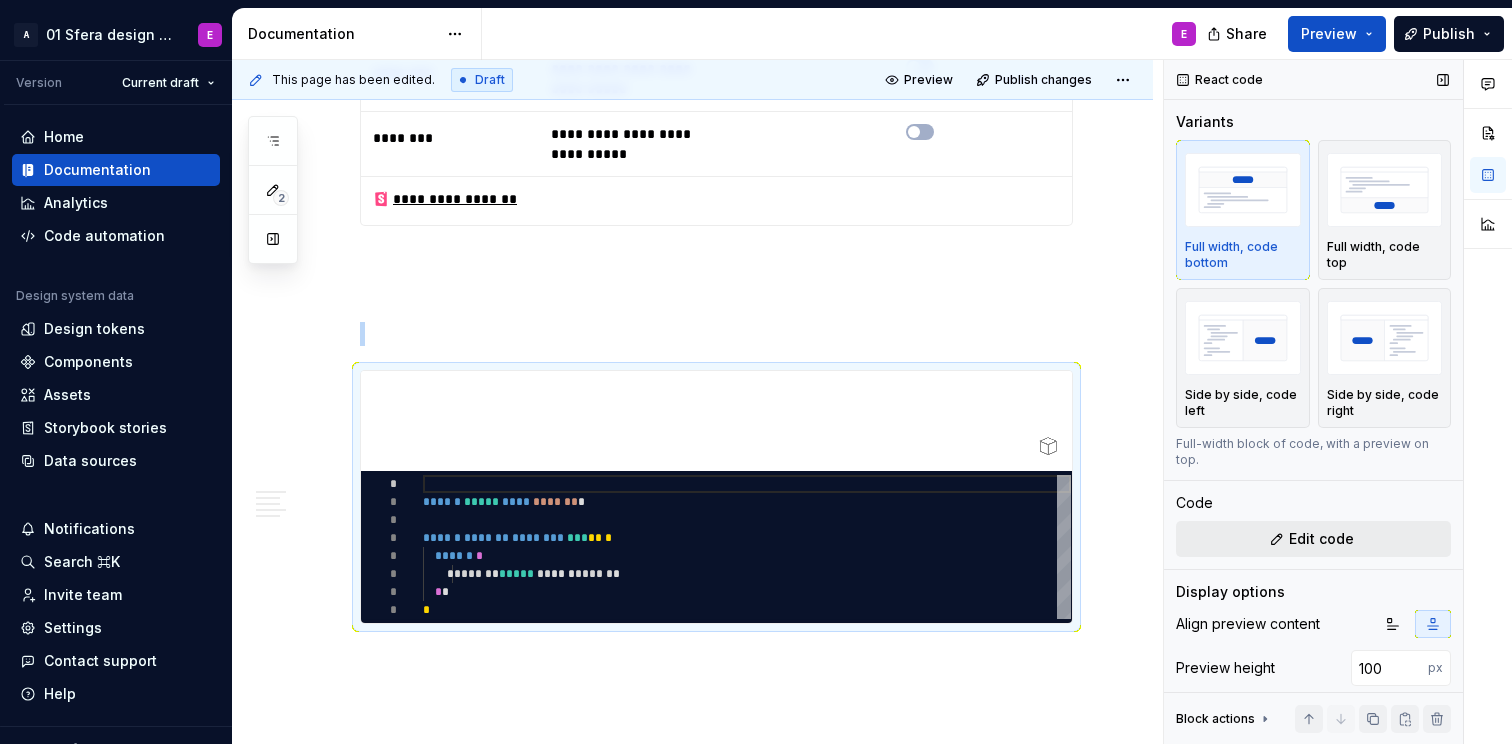 click on "Edit code" at bounding box center [1313, 539] 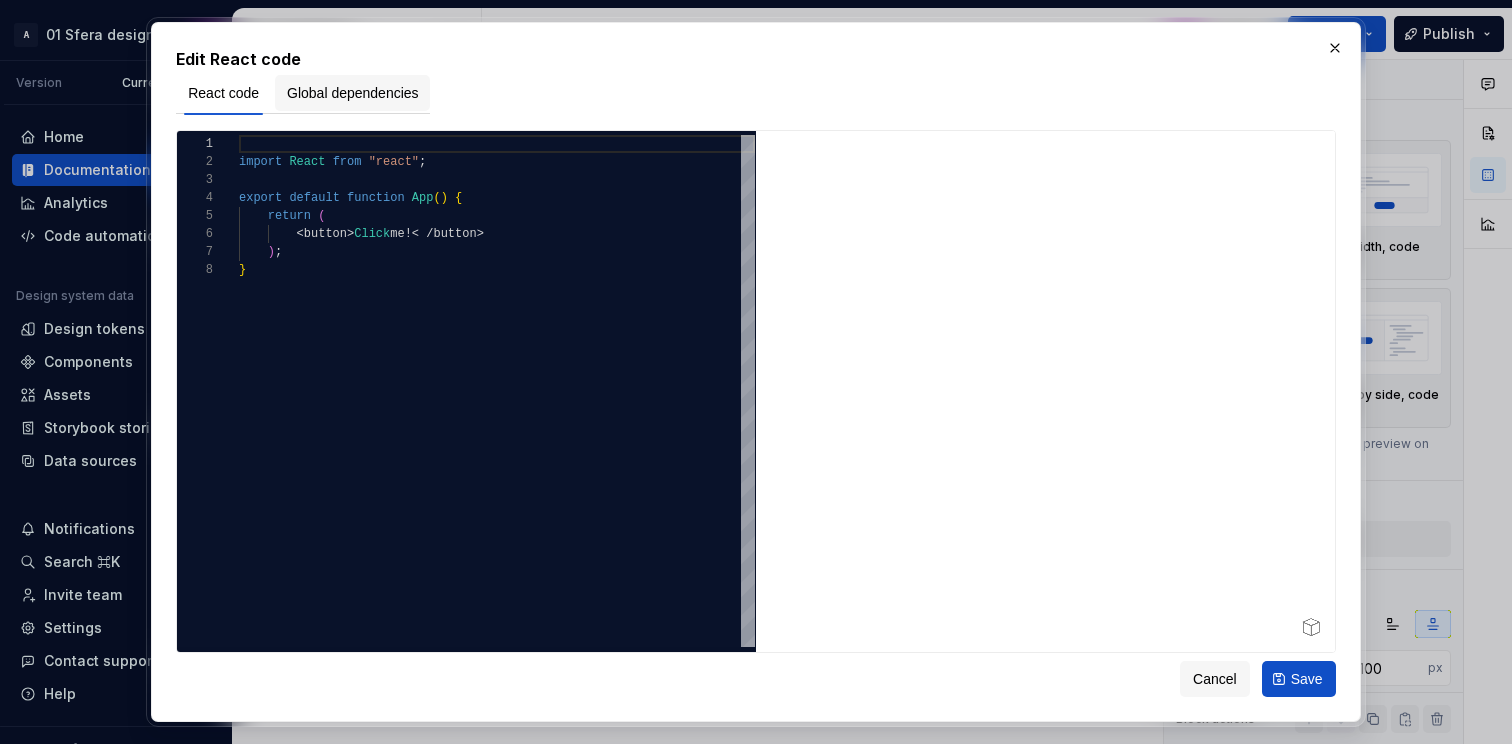 click on "Global dependencies" at bounding box center [353, 93] 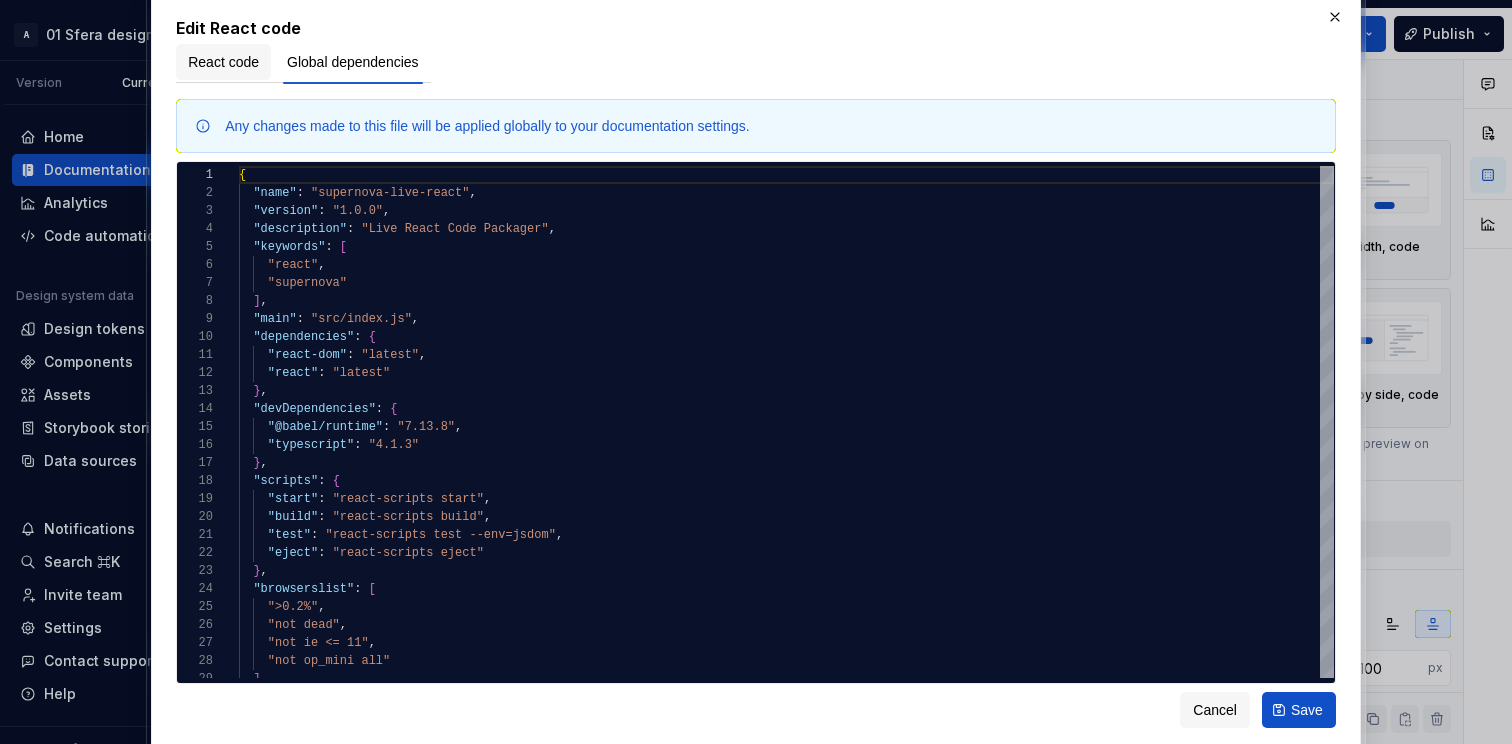 click on "React code" at bounding box center [223, 62] 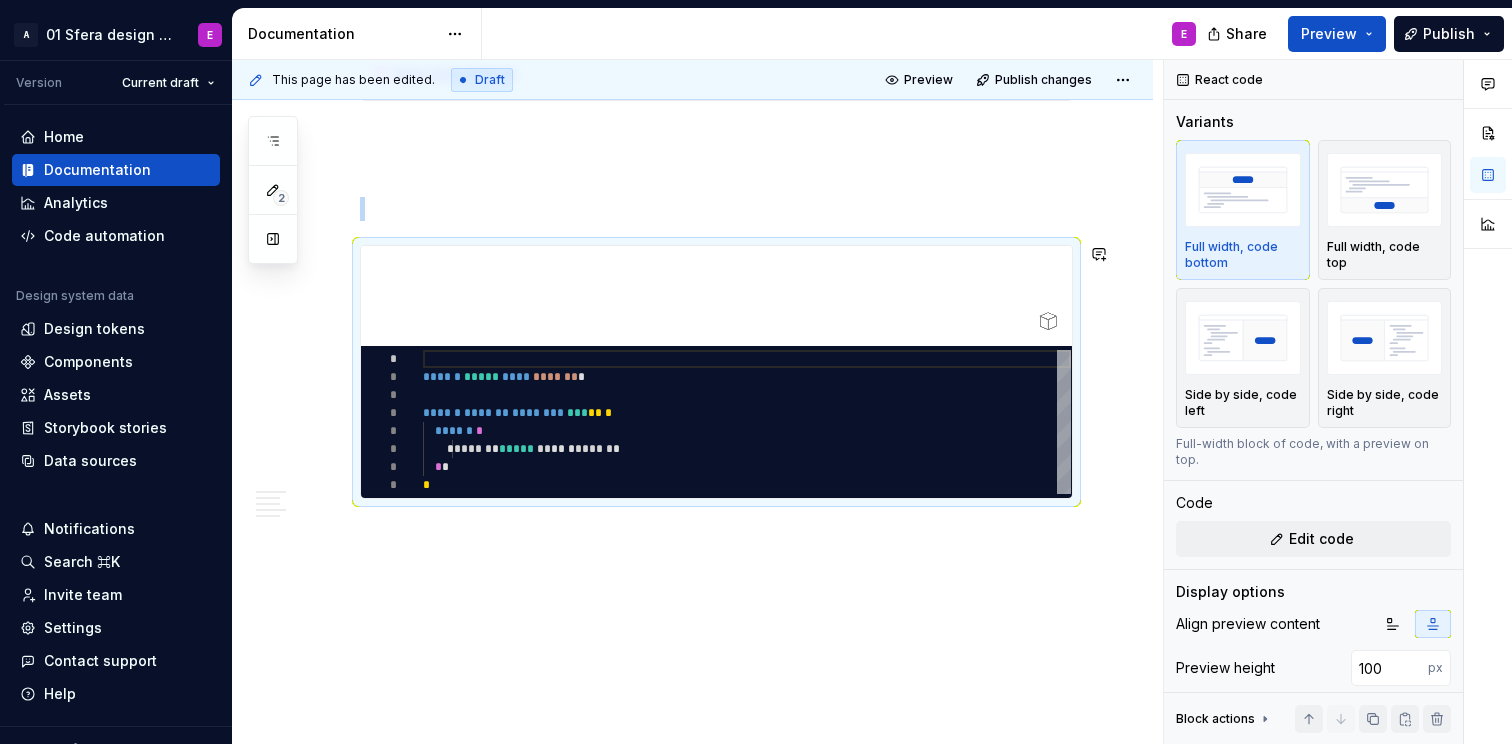 scroll, scrollTop: 1820, scrollLeft: 0, axis: vertical 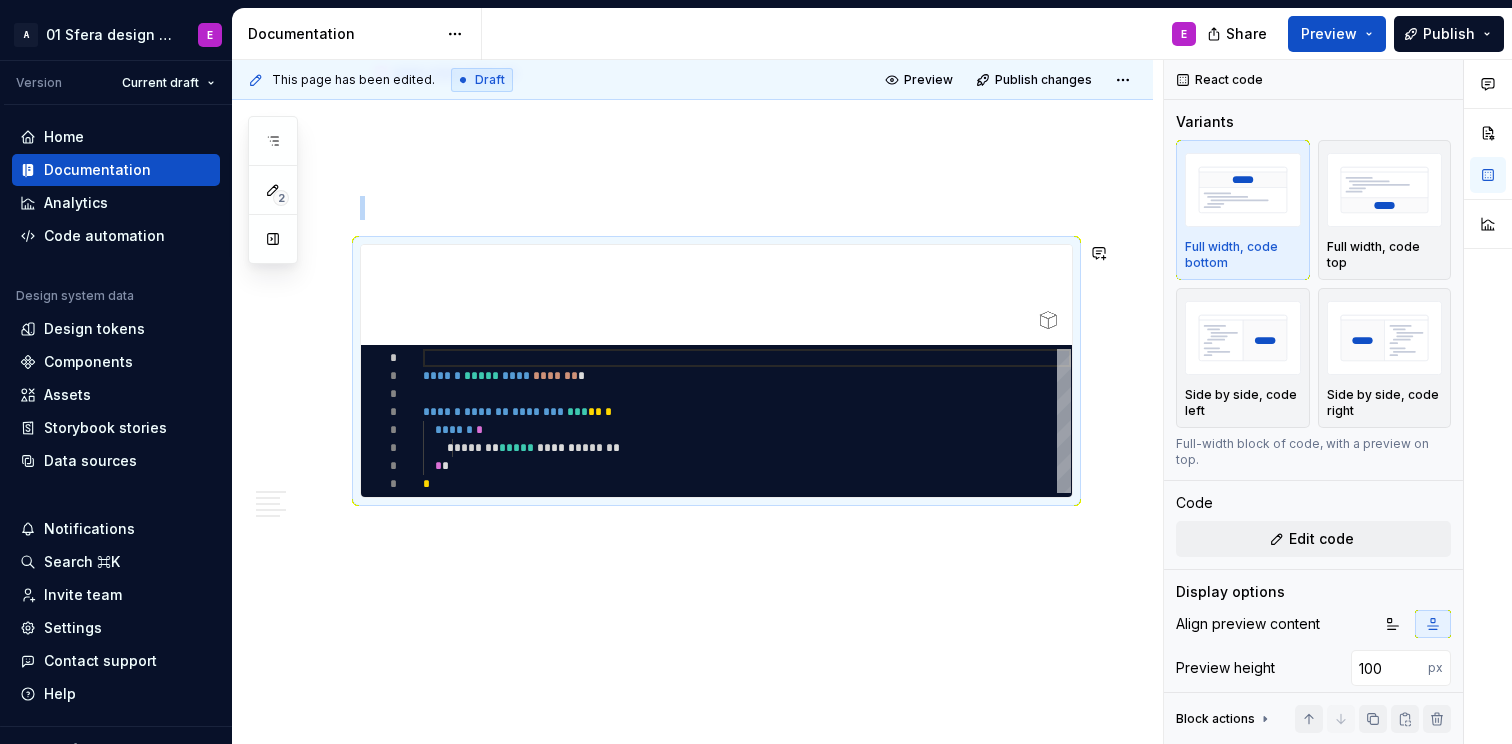 click on "**********" at bounding box center [697, 402] 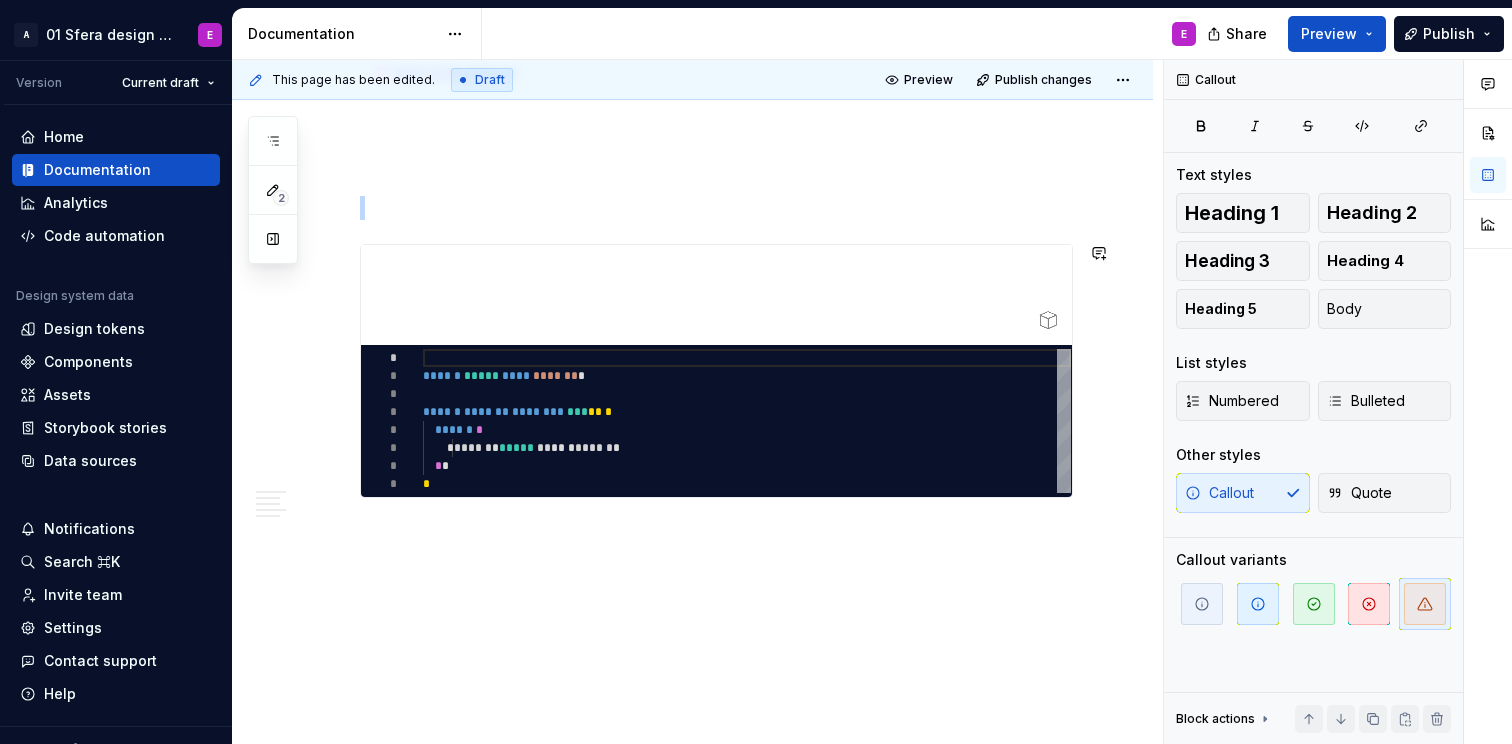 click on "**********" at bounding box center (692, -365) 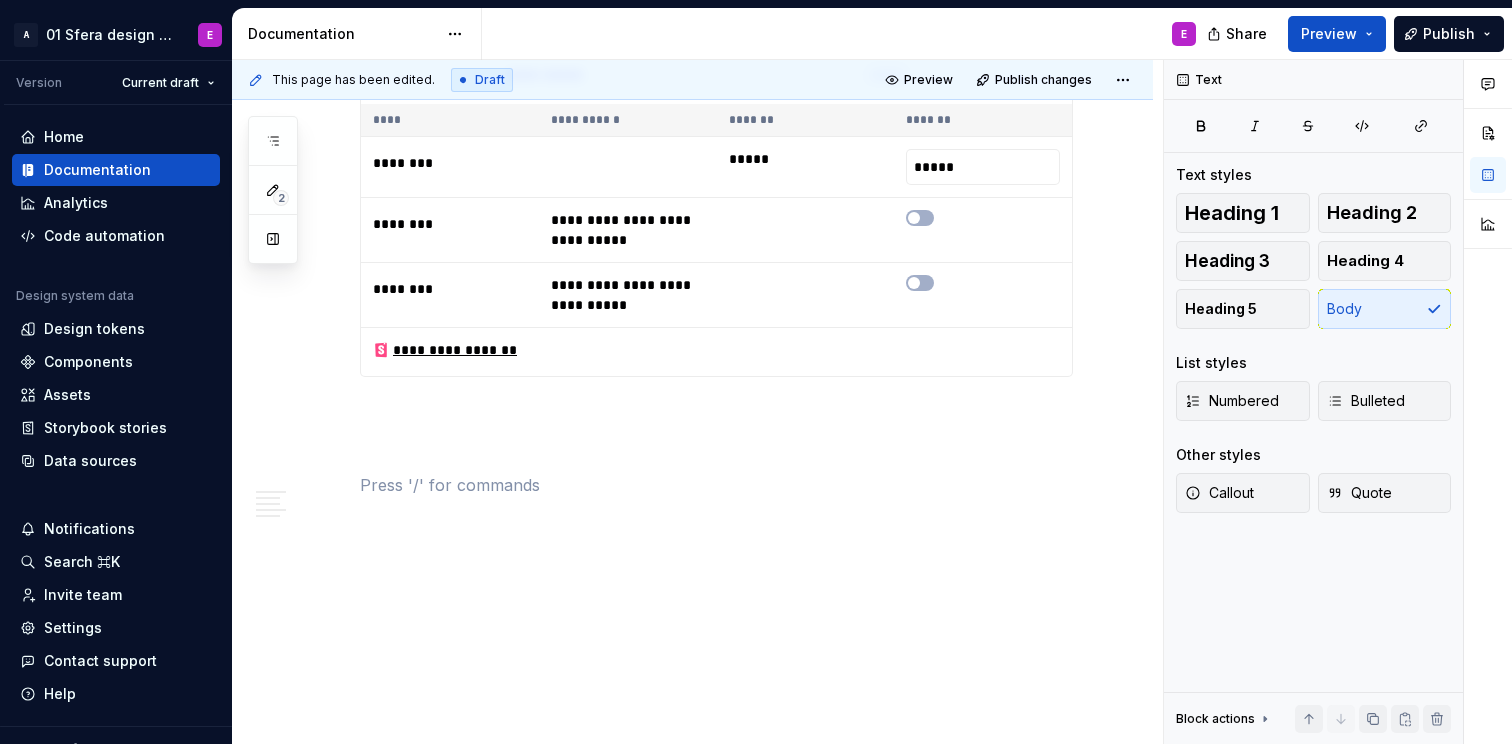 scroll, scrollTop: 1542, scrollLeft: 0, axis: vertical 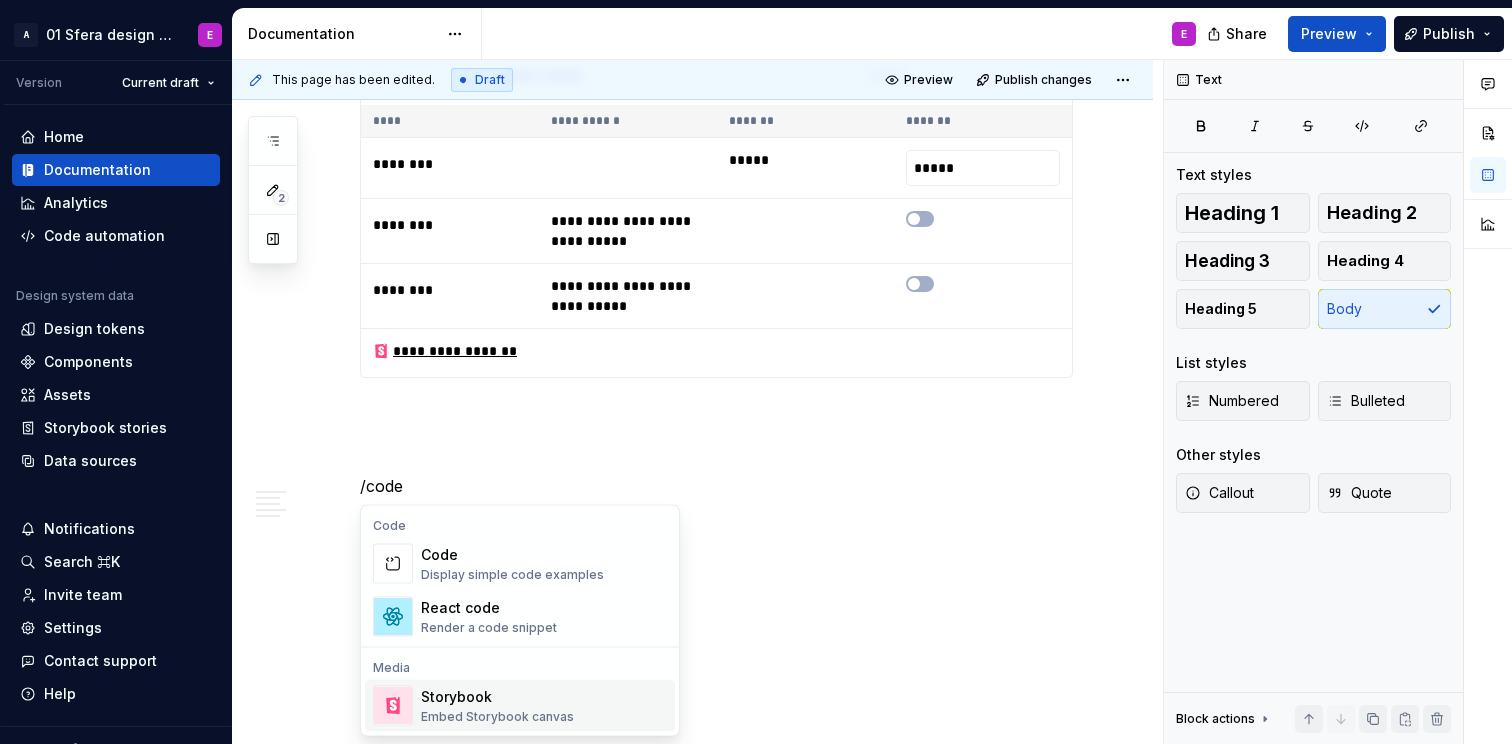 click on "Storybook" at bounding box center [497, 697] 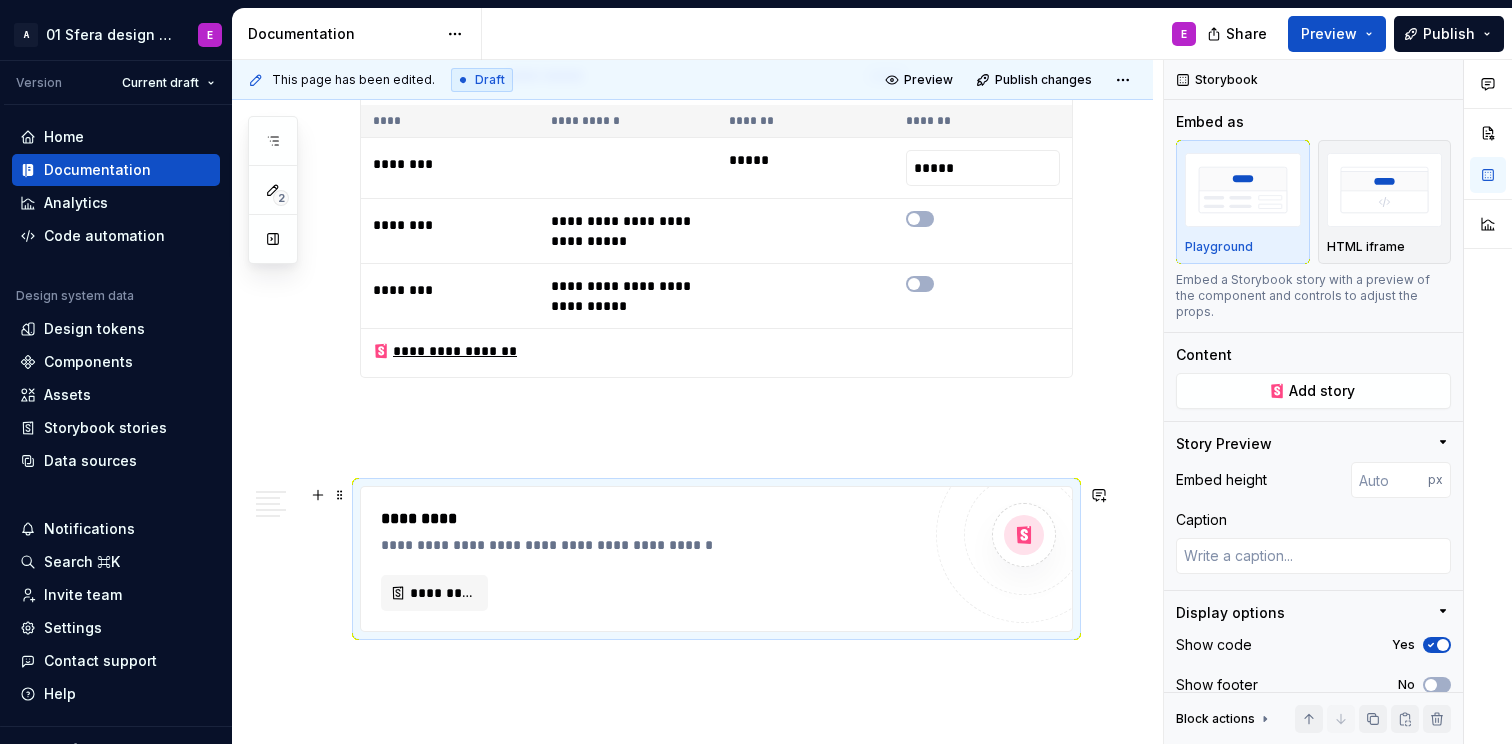 click on "**********" at bounding box center (650, 545) 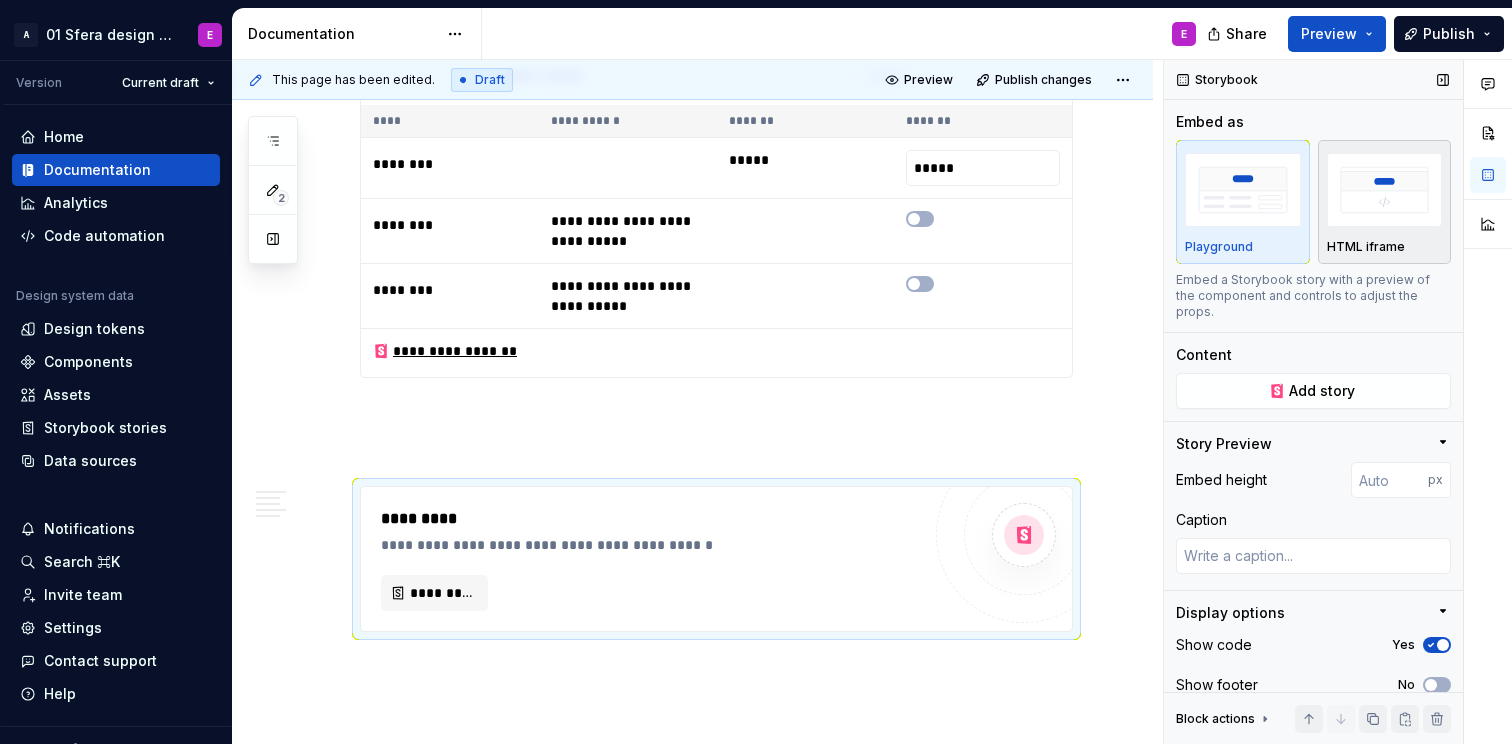 click at bounding box center (1385, 189) 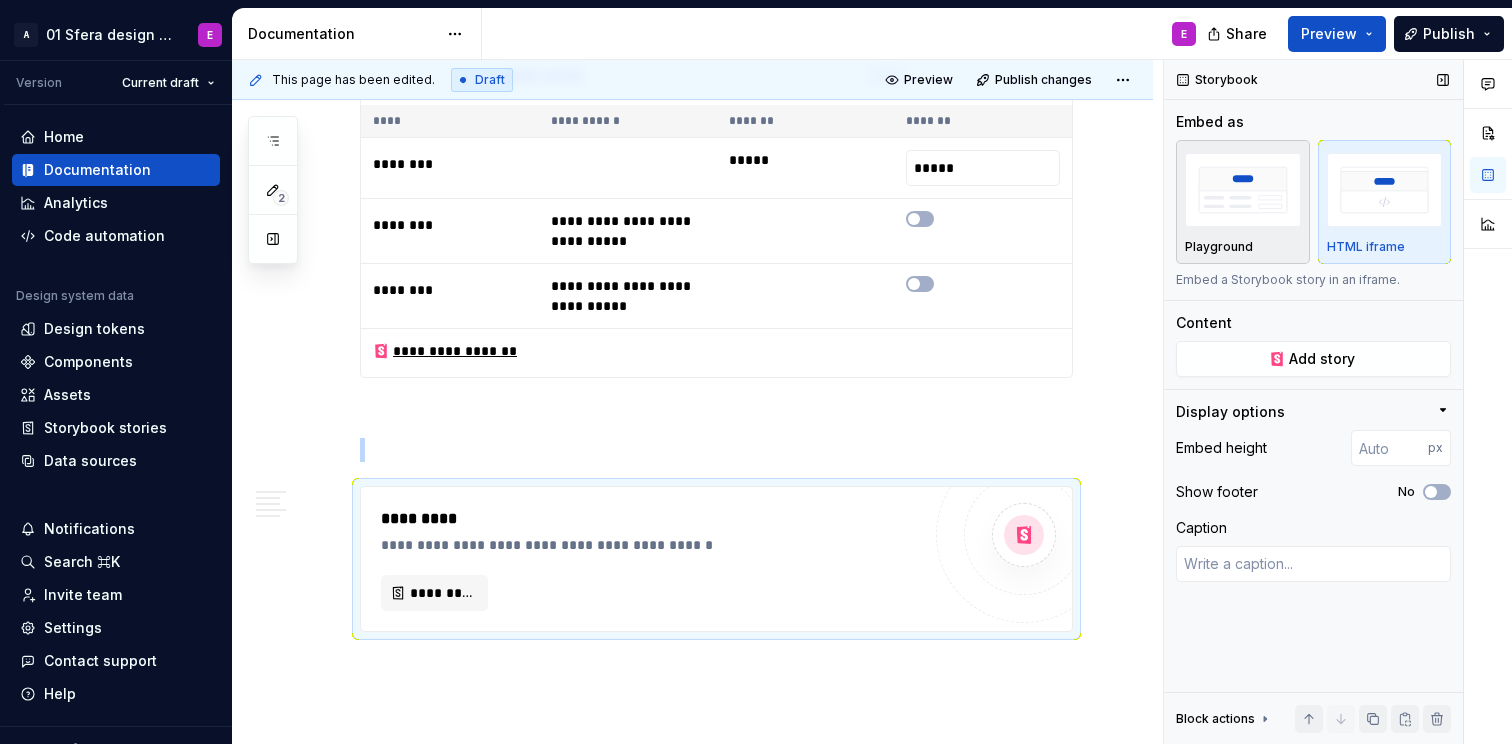 click at bounding box center (1243, 189) 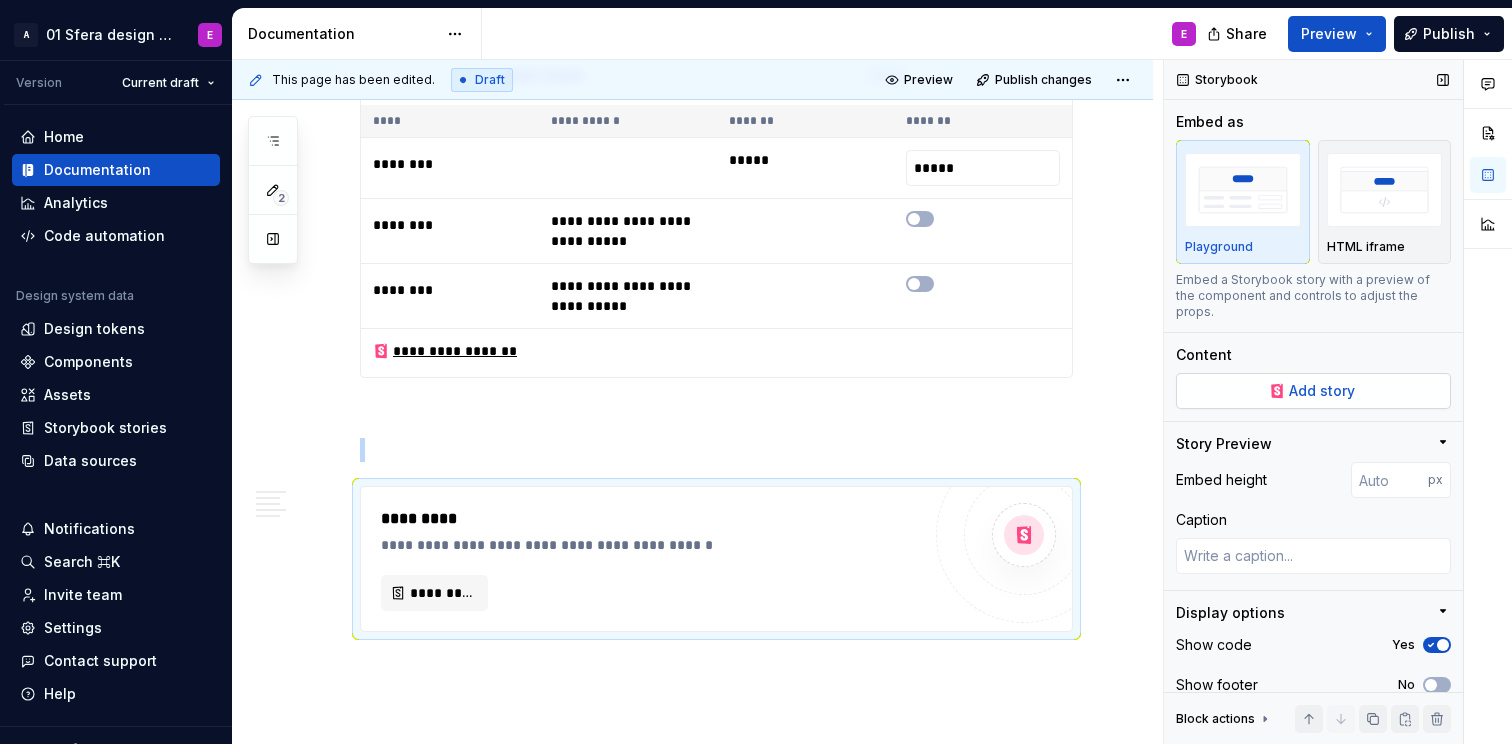 click on "Add story" at bounding box center [1322, 391] 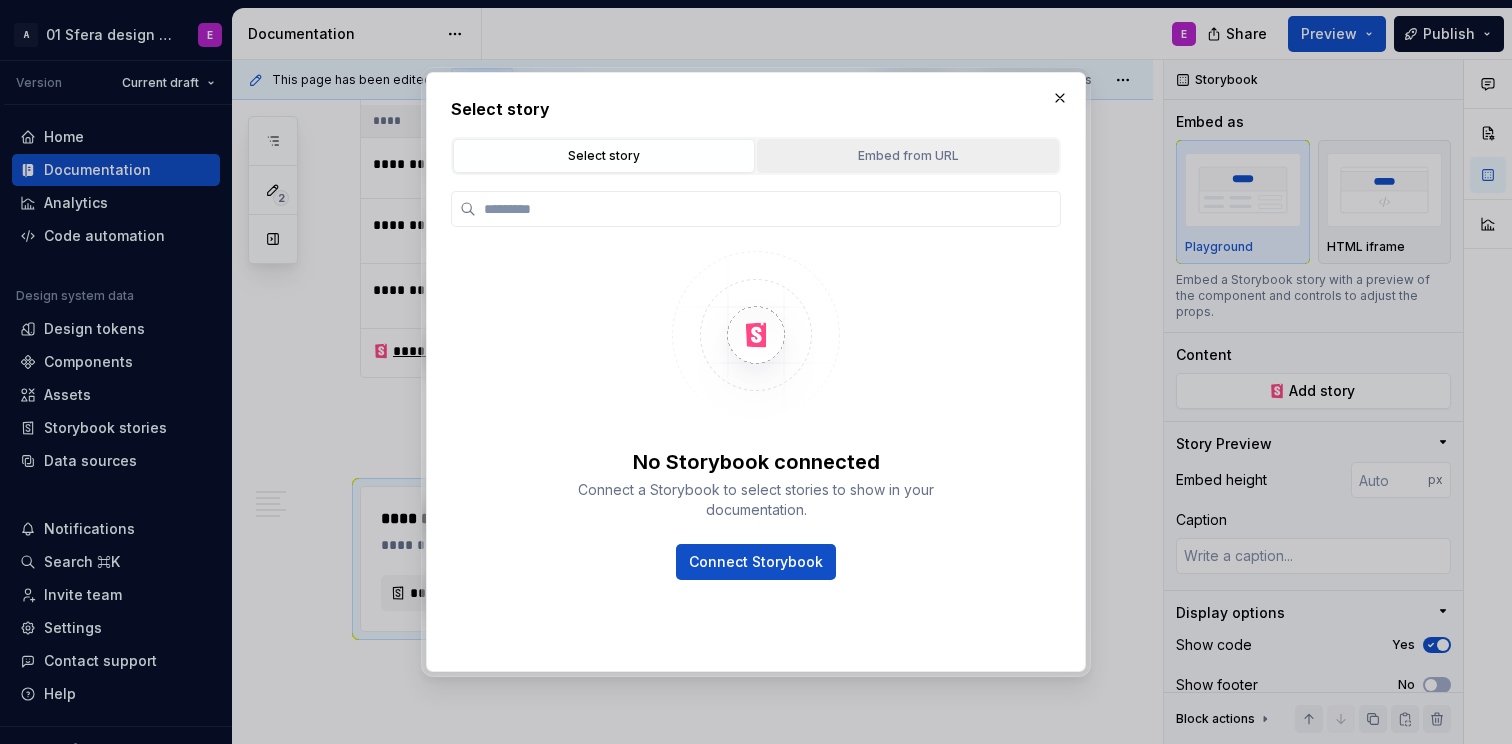 click on "Embed from URL" at bounding box center [908, 156] 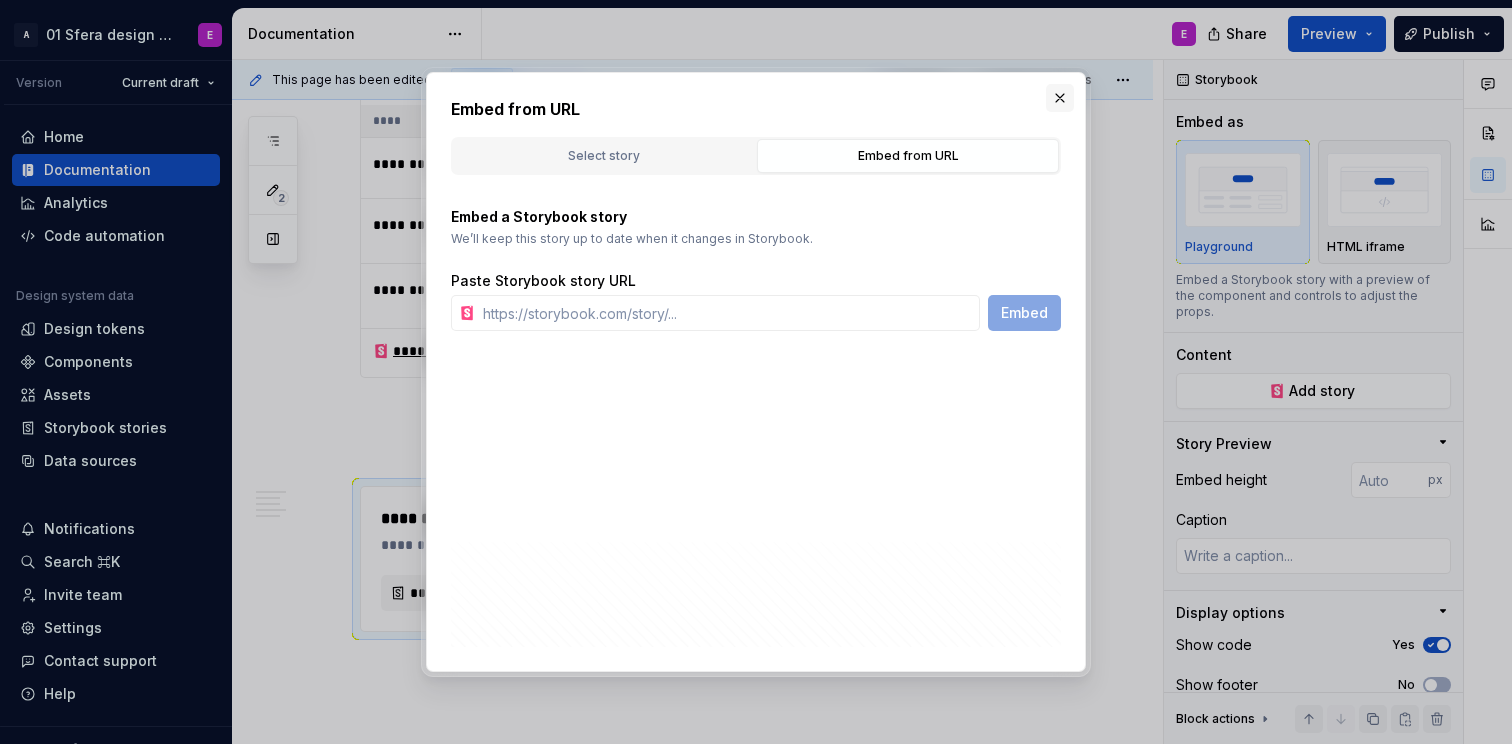 click at bounding box center [1060, 98] 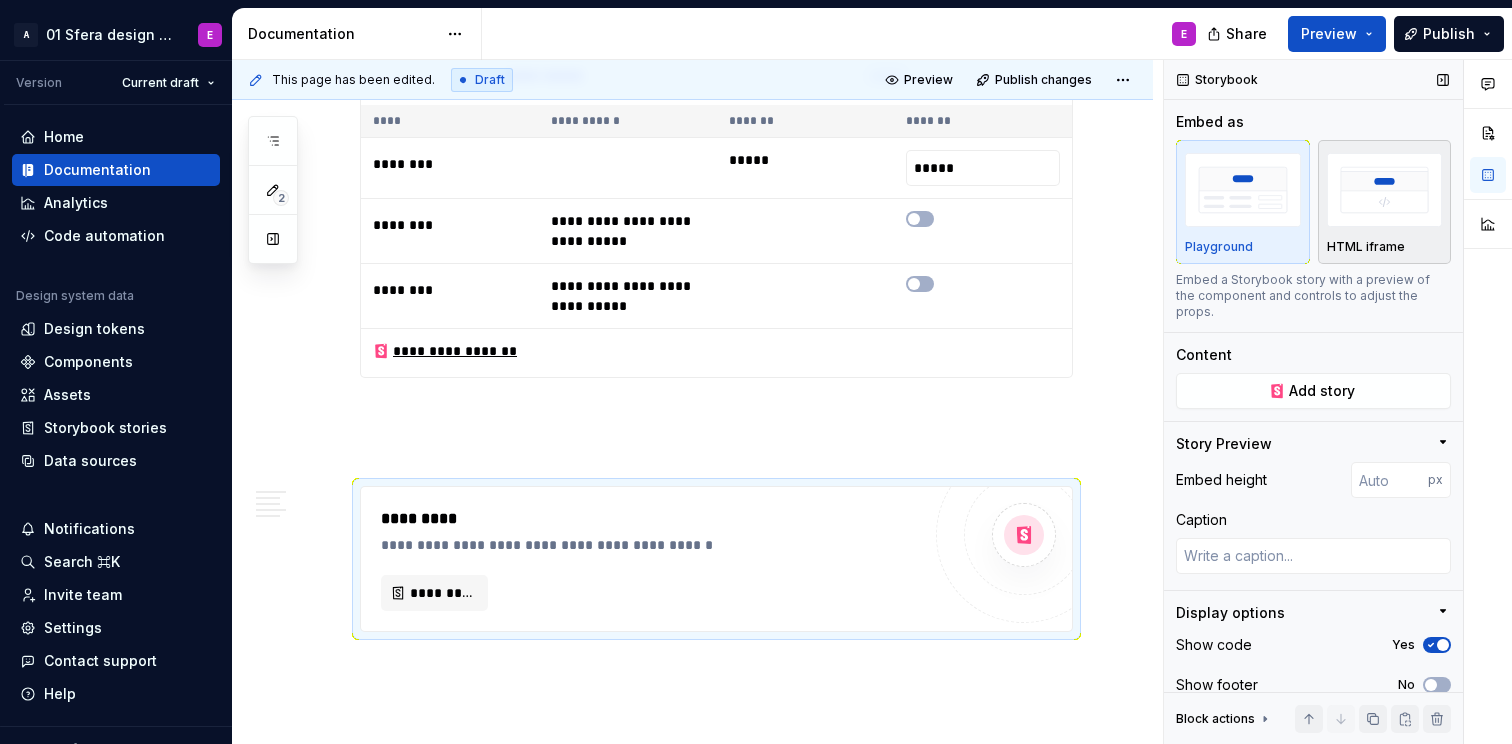 click at bounding box center (1385, 189) 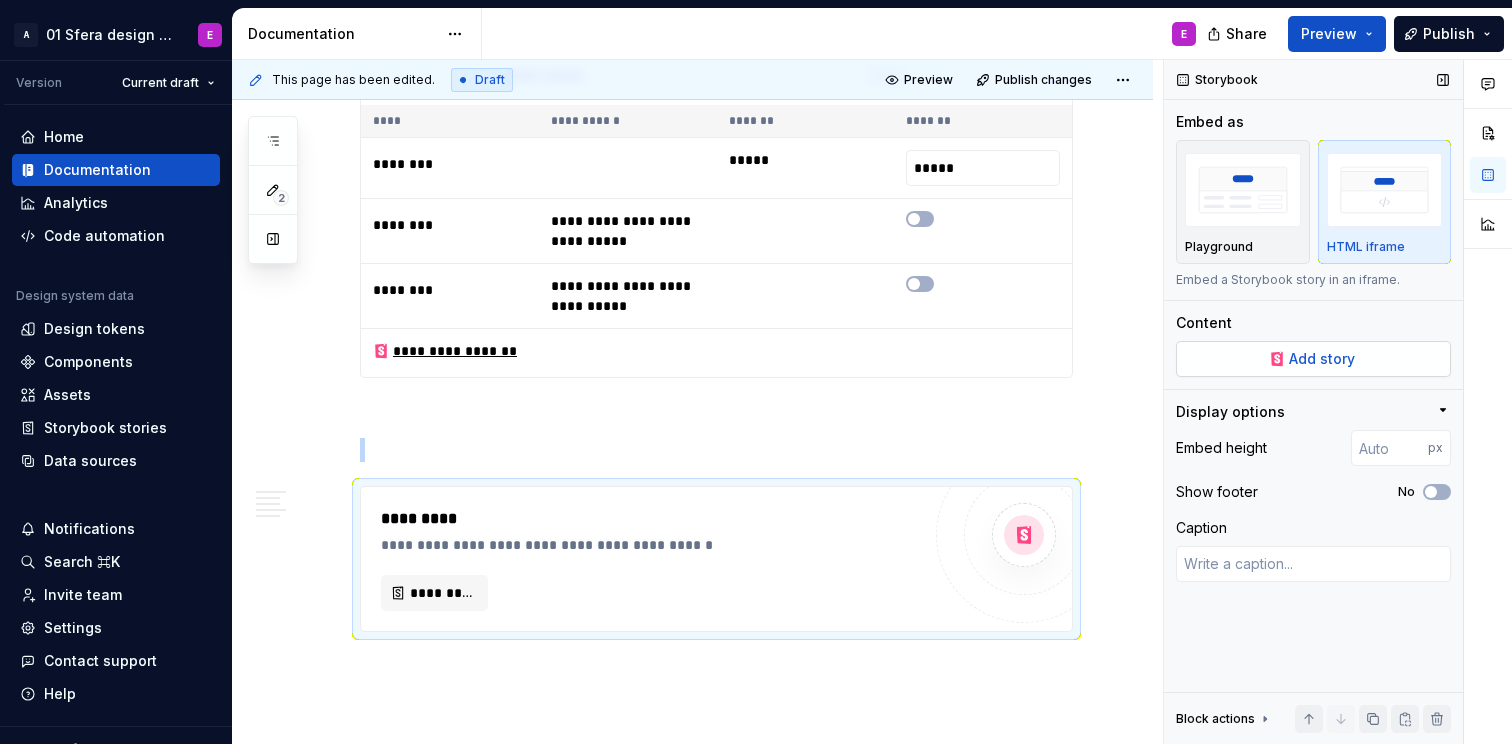 click on "Add story" at bounding box center [1322, 359] 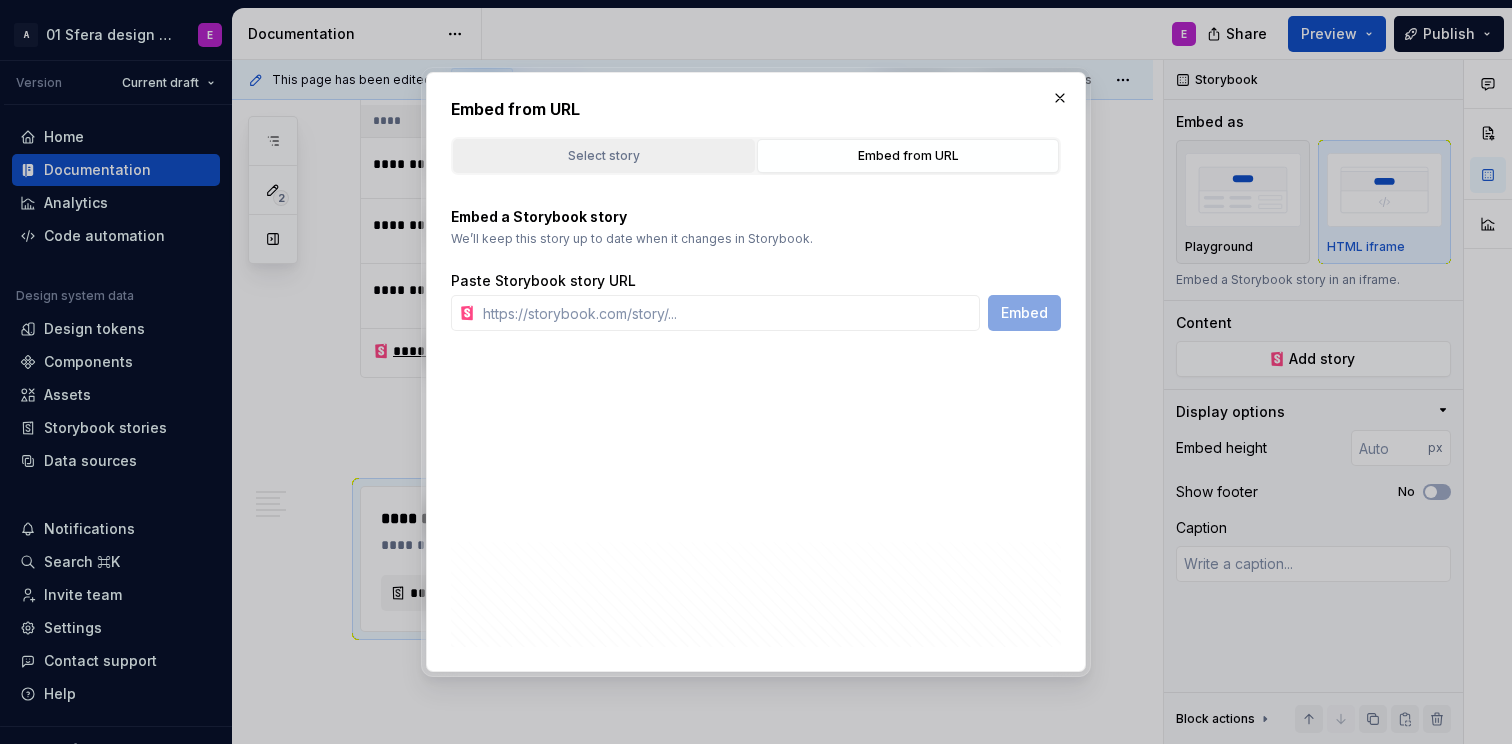 click on "Select story" at bounding box center (604, 156) 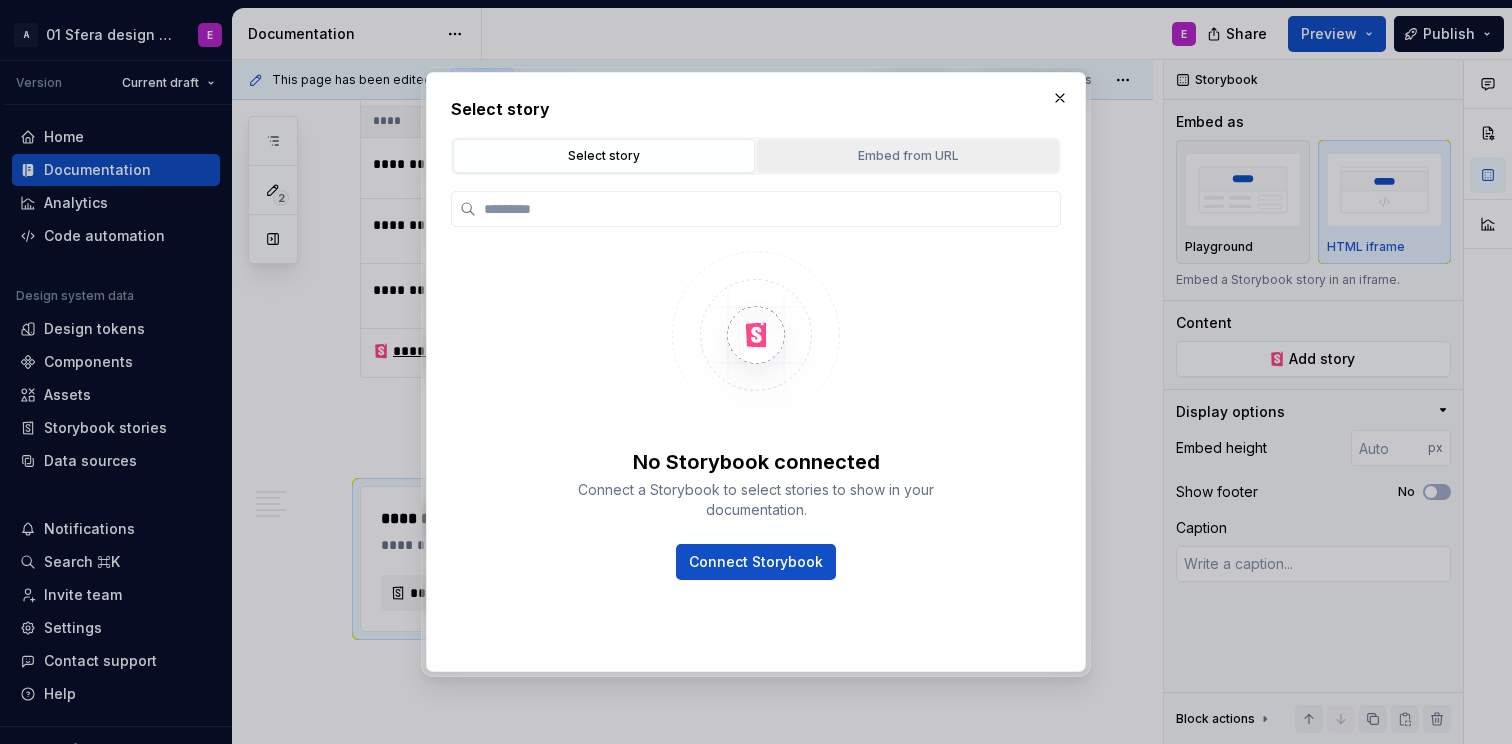 click on "Embed from URL" at bounding box center [908, 156] 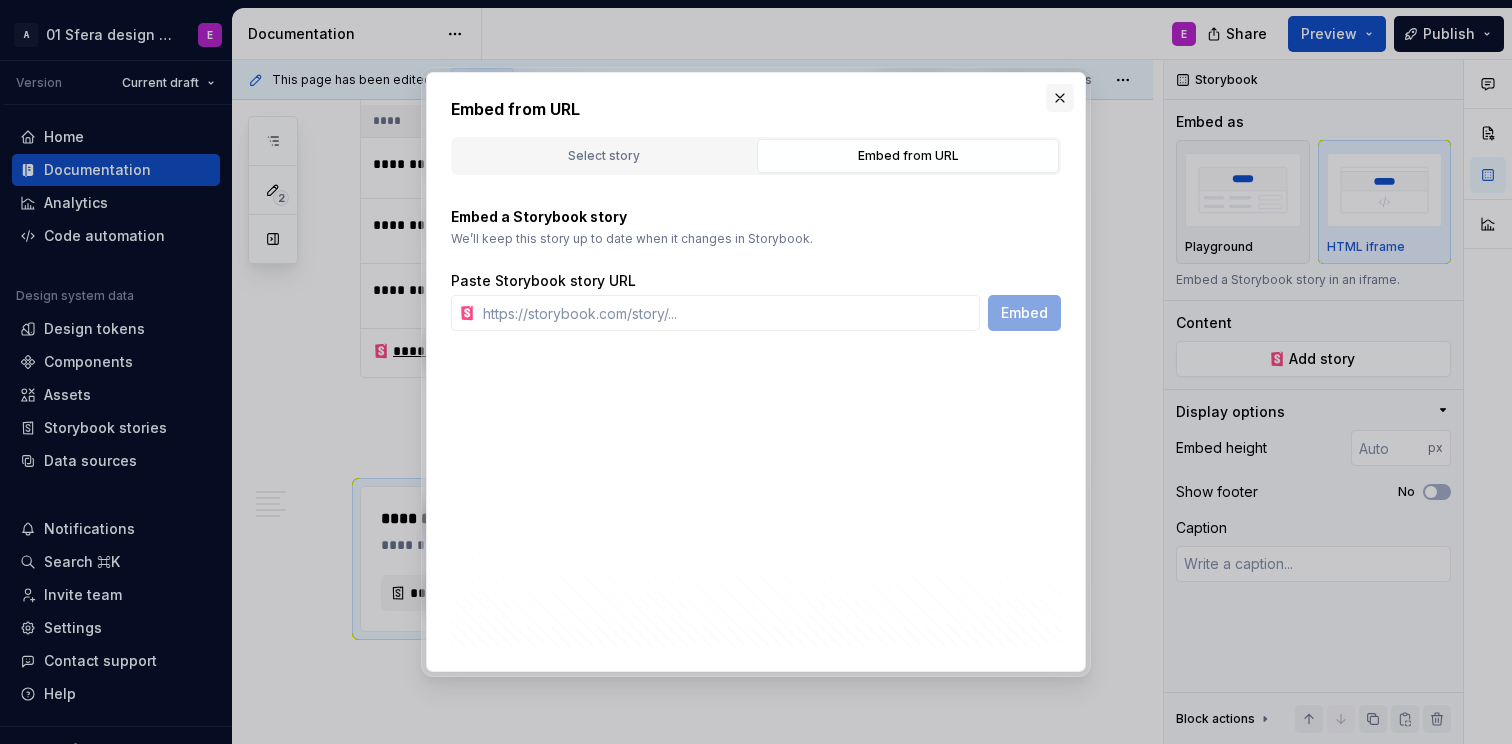 click at bounding box center (1060, 98) 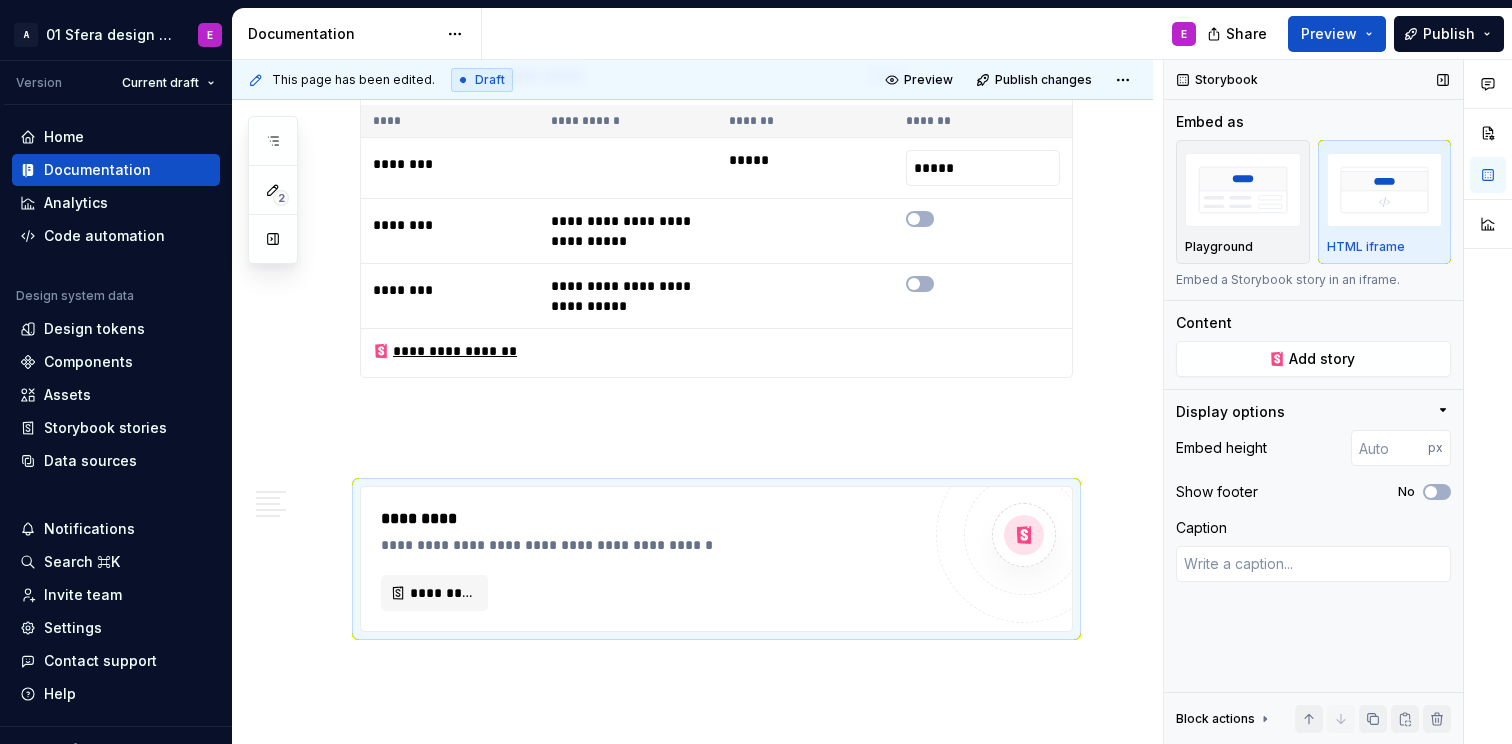 click on "Storybook Embed as Playground HTML iframe Embed a Storybook story in an iframe. Content Add story Display options Embed height px Show footer No Caption Block actions Move up Move down Duplicate Copy (⌘C) Cut (⌘X) Delete" at bounding box center (1313, 402) 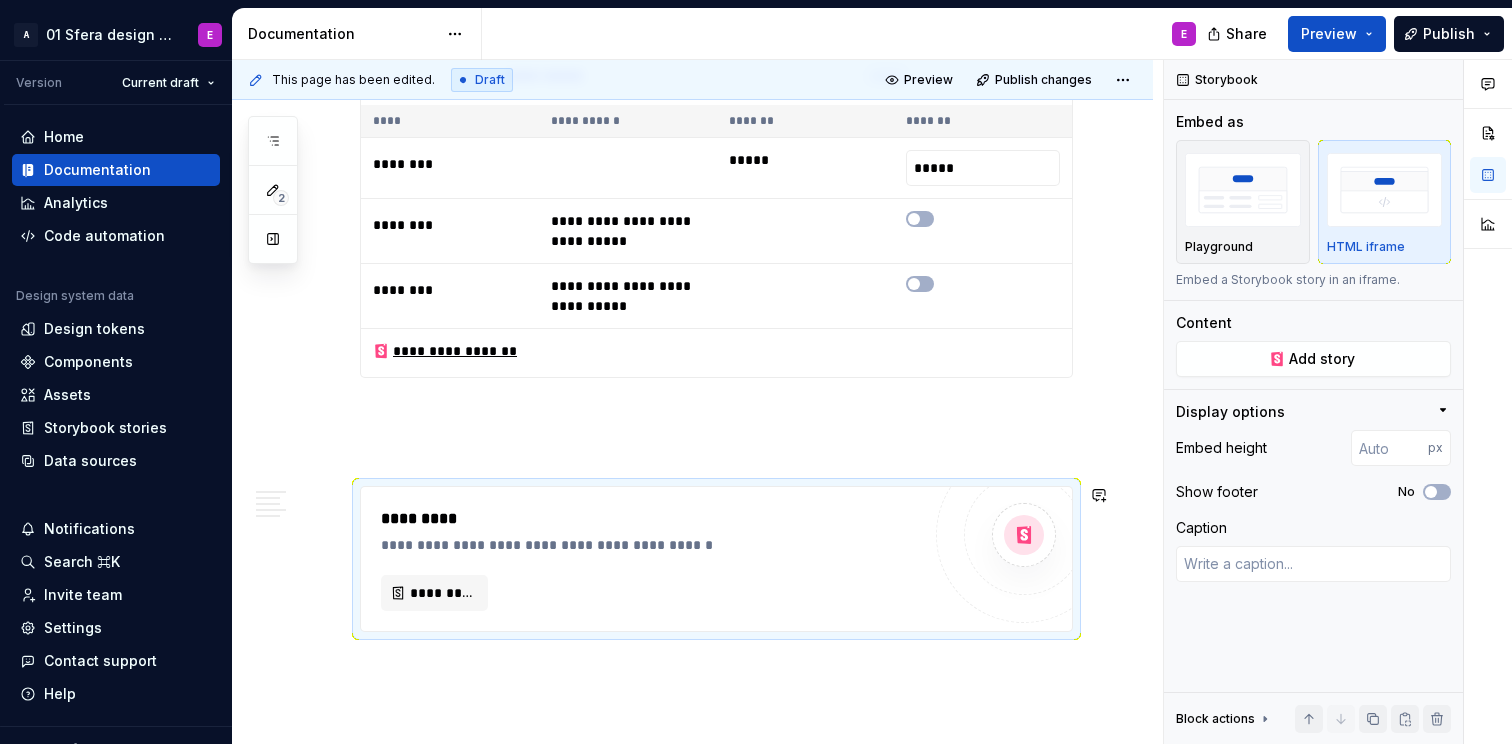 click on "**********" at bounding box center [692, -159] 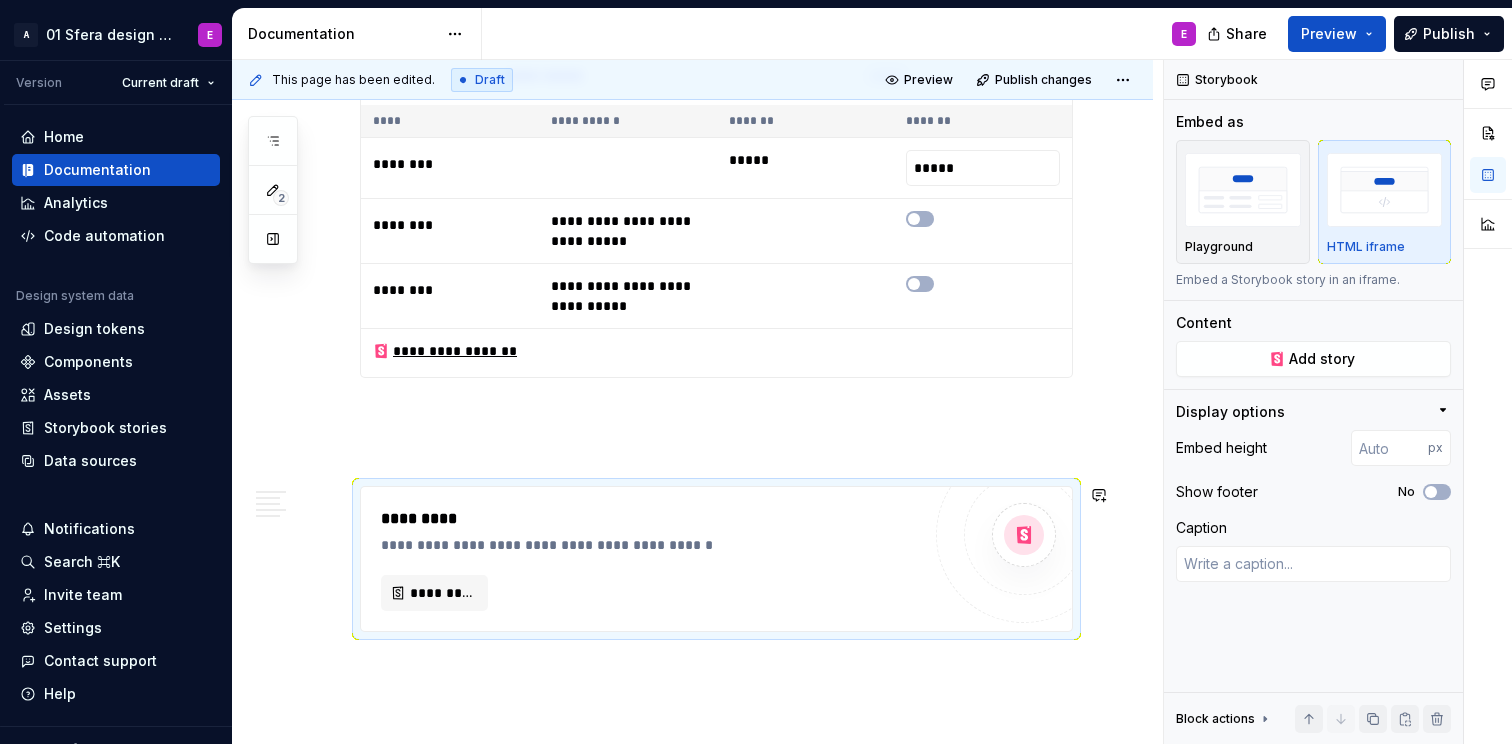 drag, startPoint x: 424, startPoint y: 673, endPoint x: 415, endPoint y: 644, distance: 30.364452 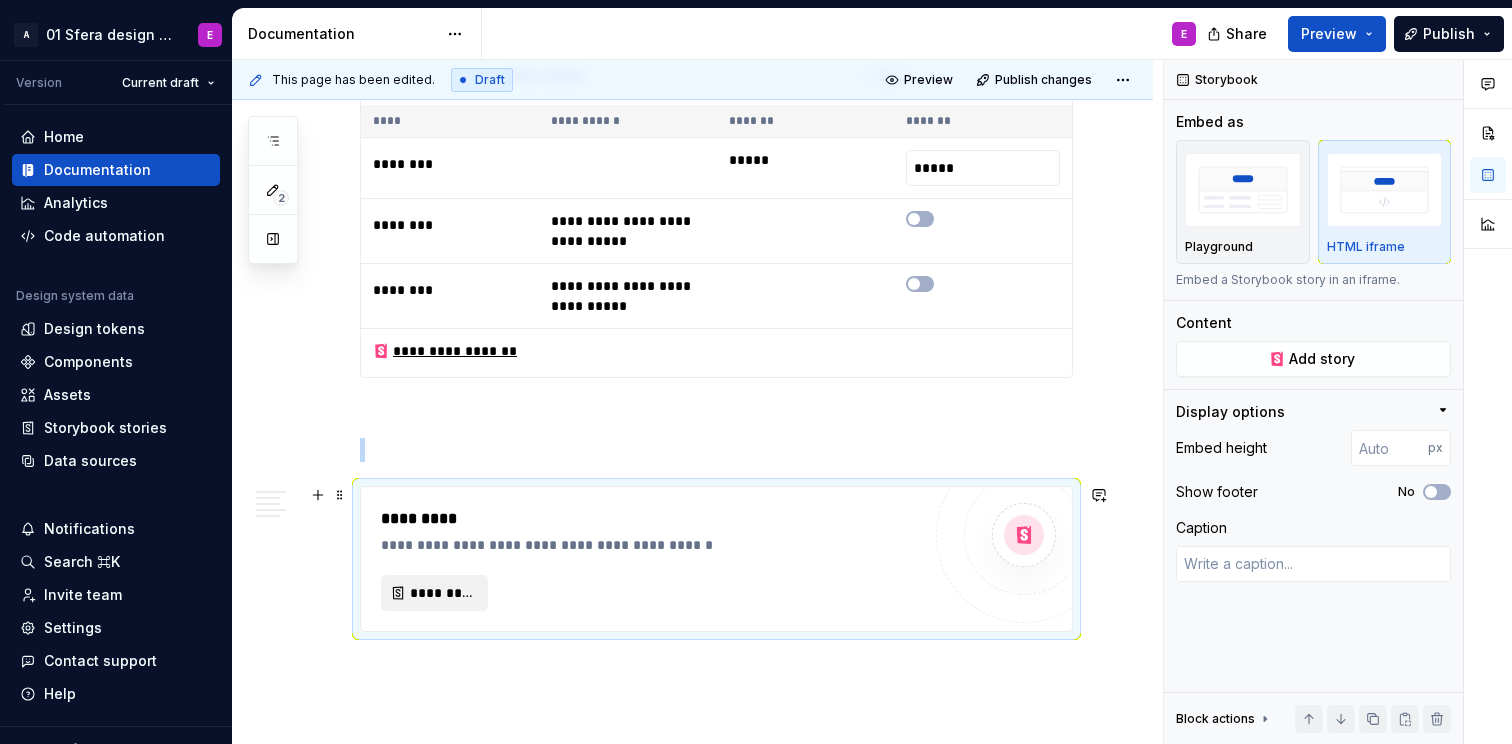 click on "*********" at bounding box center (442, 593) 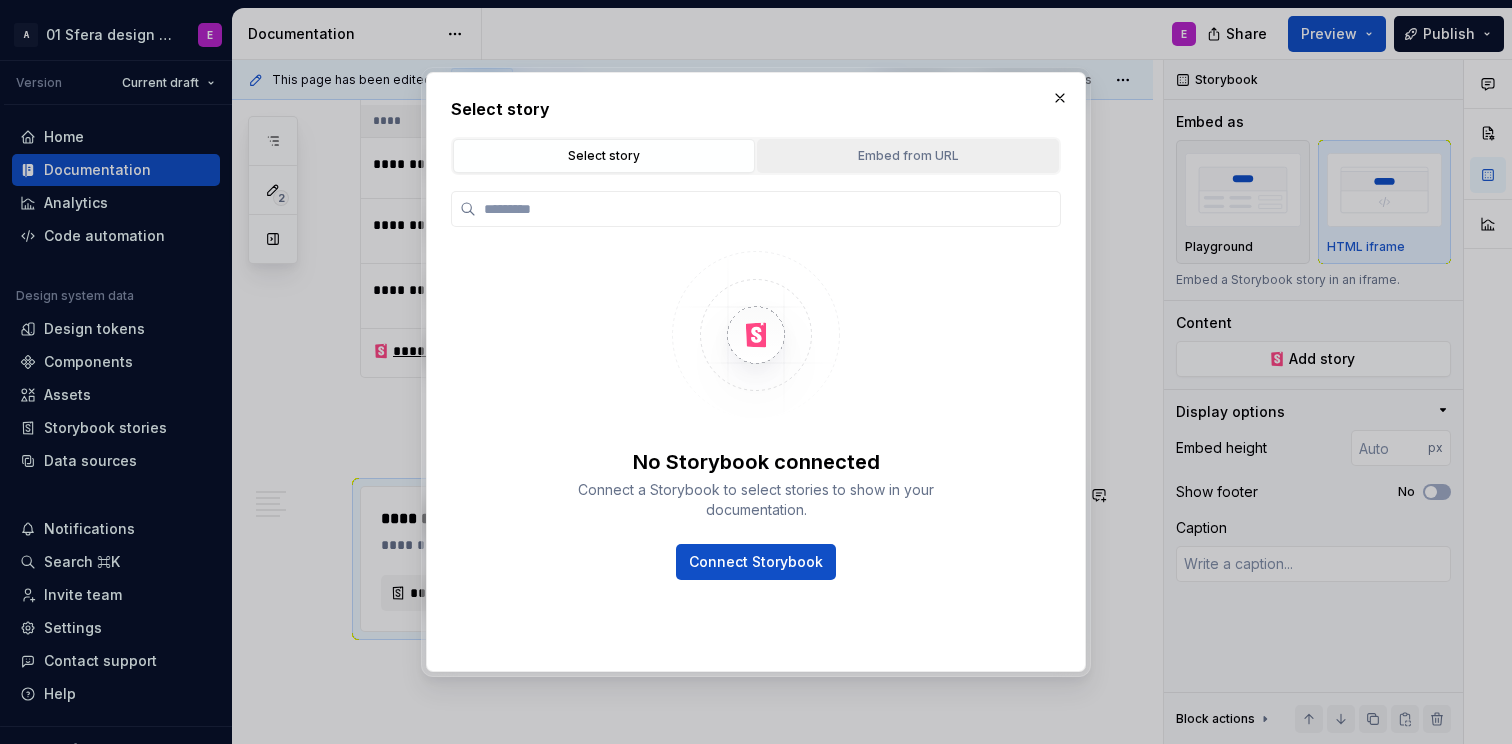 click on "Embed from URL" at bounding box center [908, 156] 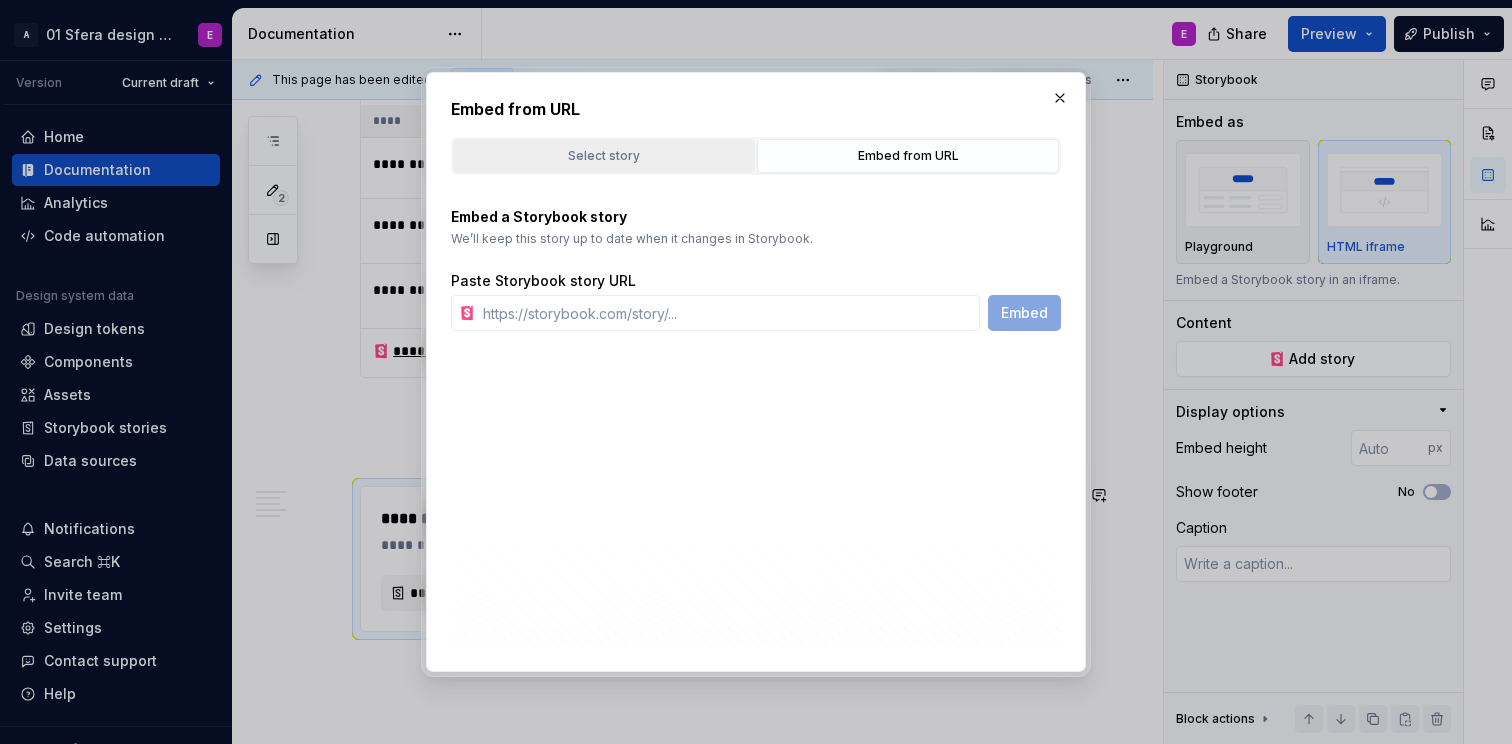 click on "Select story" at bounding box center (604, 156) 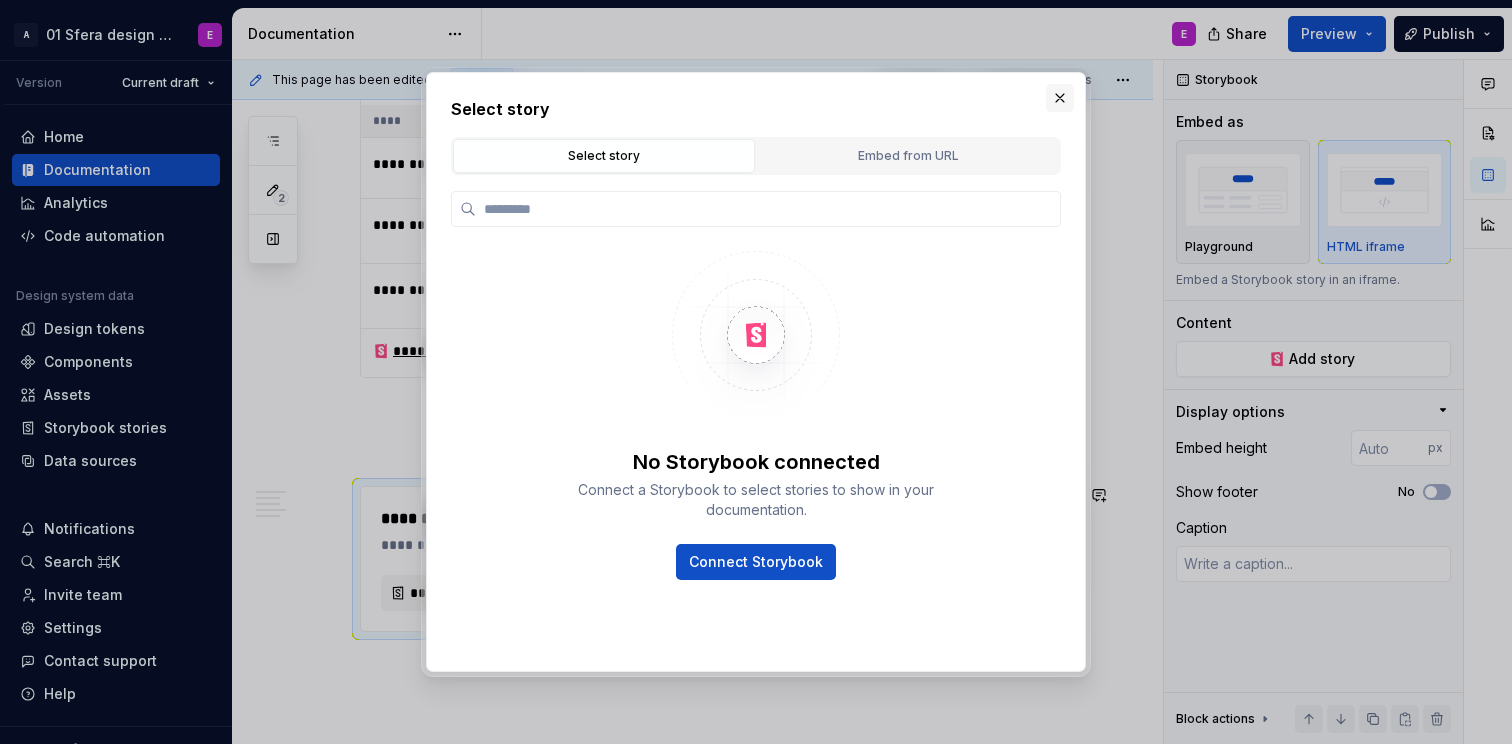 click at bounding box center [1060, 98] 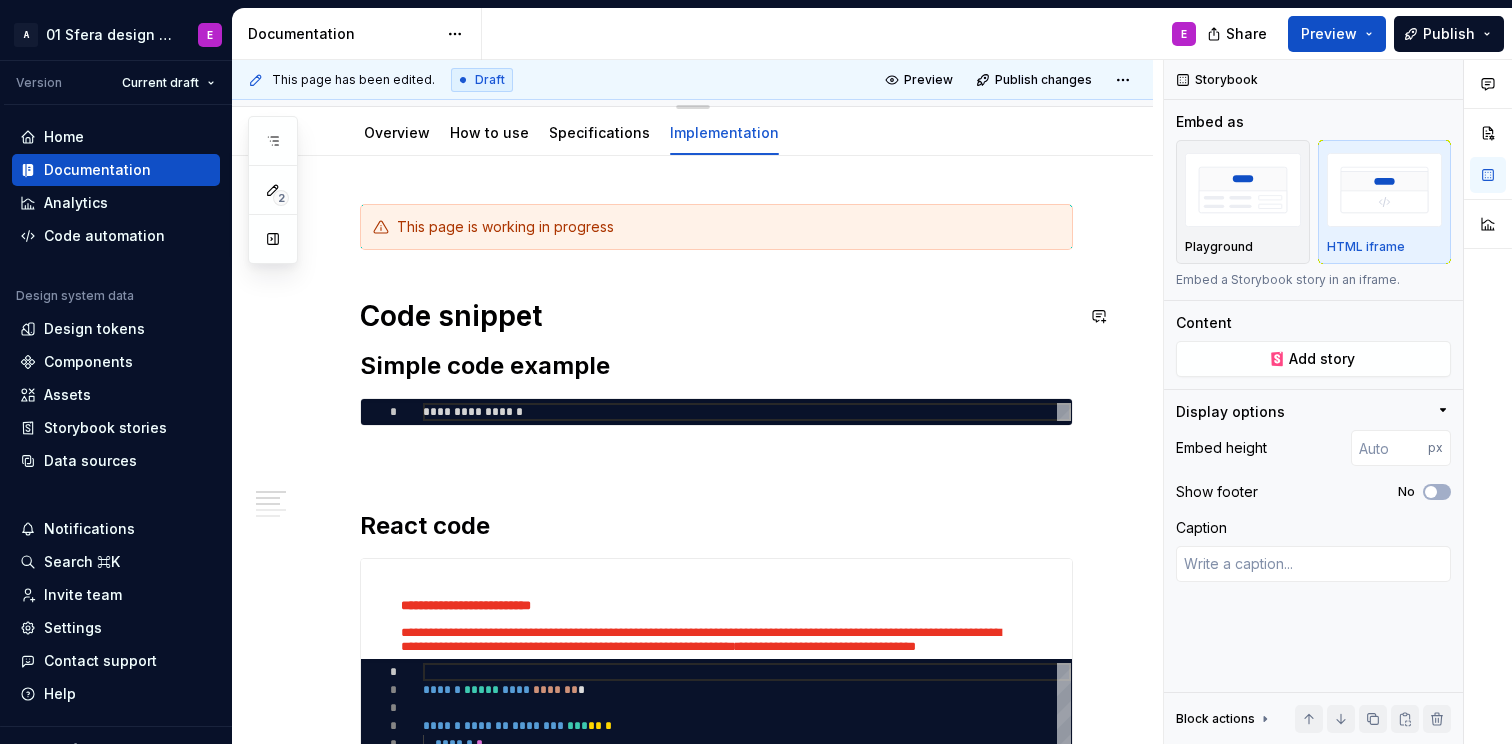 scroll, scrollTop: 0, scrollLeft: 0, axis: both 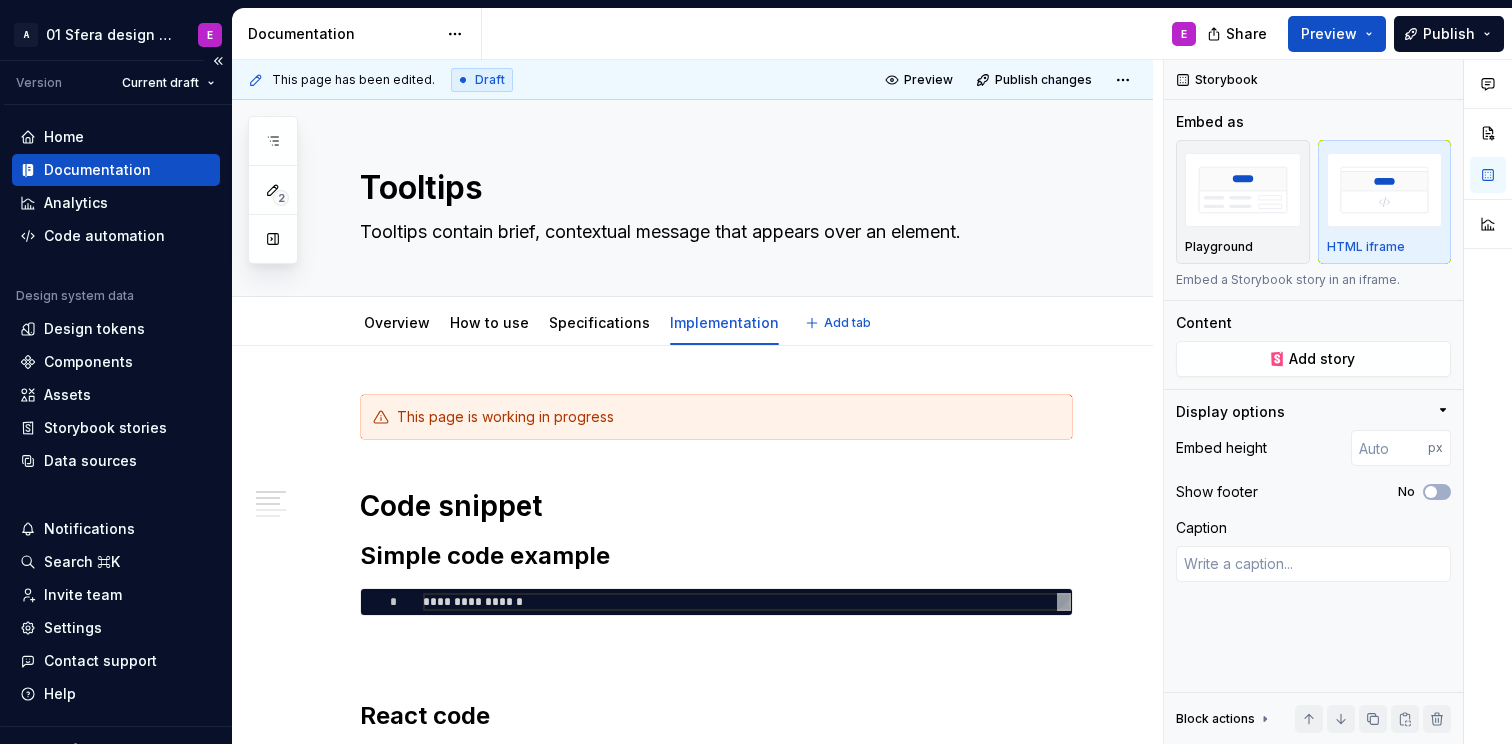 type on "*" 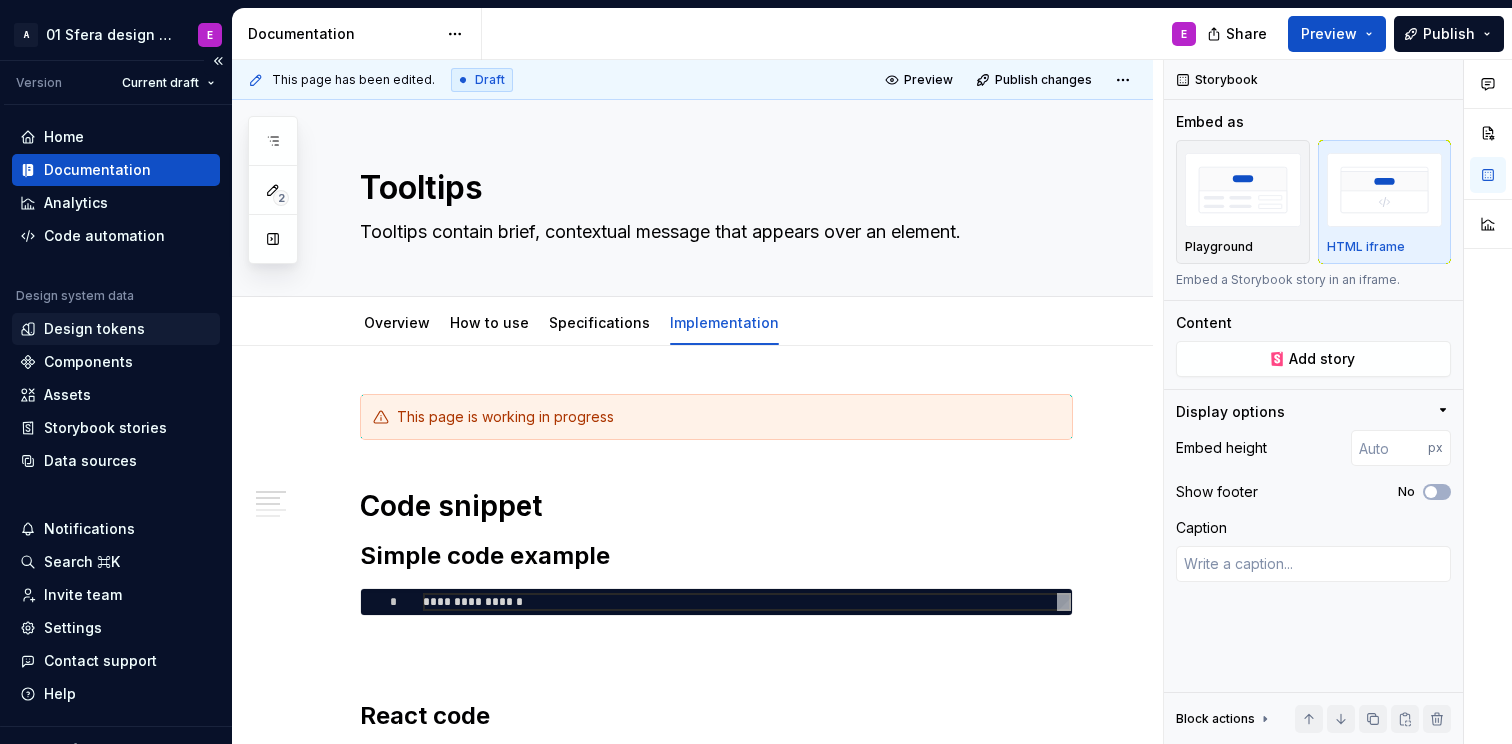 click on "Design tokens" at bounding box center (94, 329) 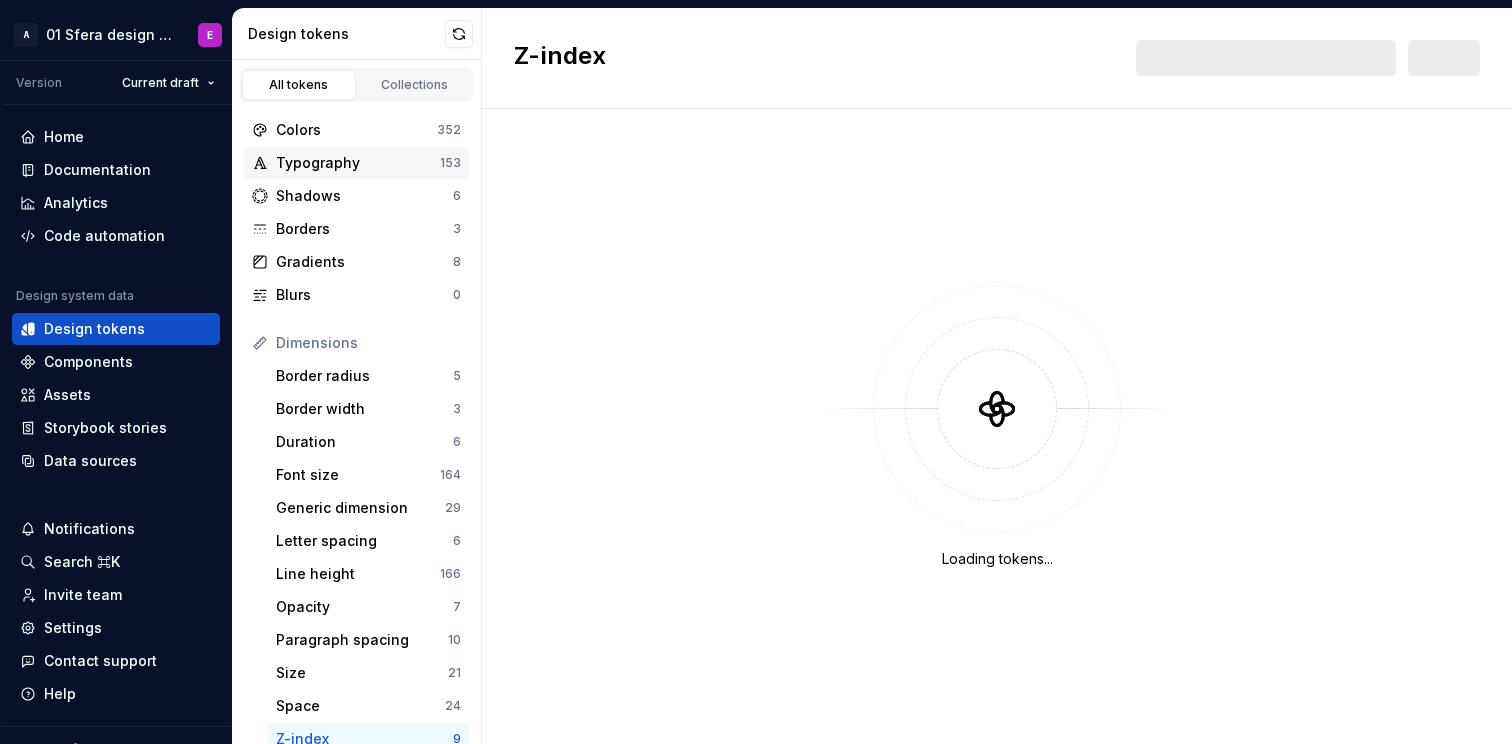 click on "Typography" at bounding box center [358, 163] 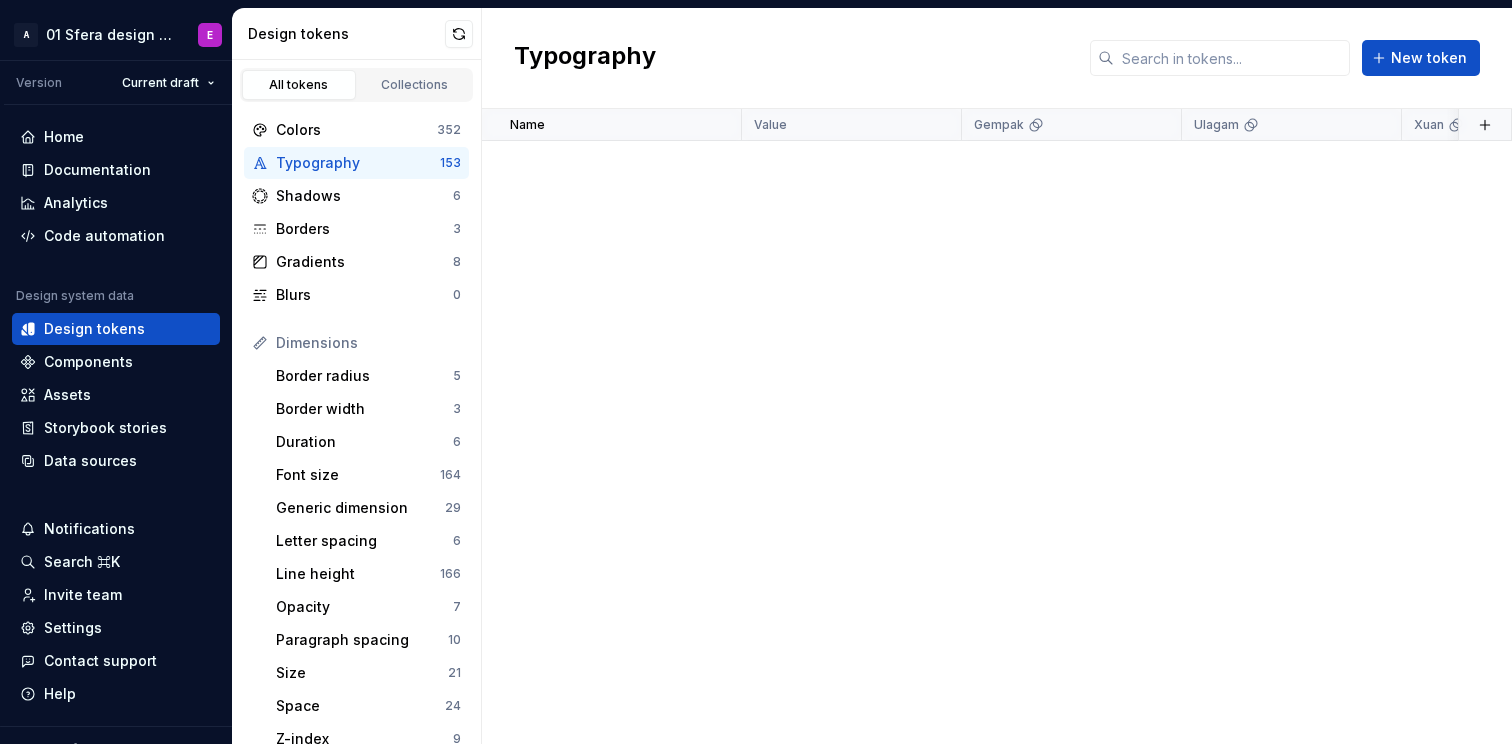 scroll, scrollTop: 0, scrollLeft: 0, axis: both 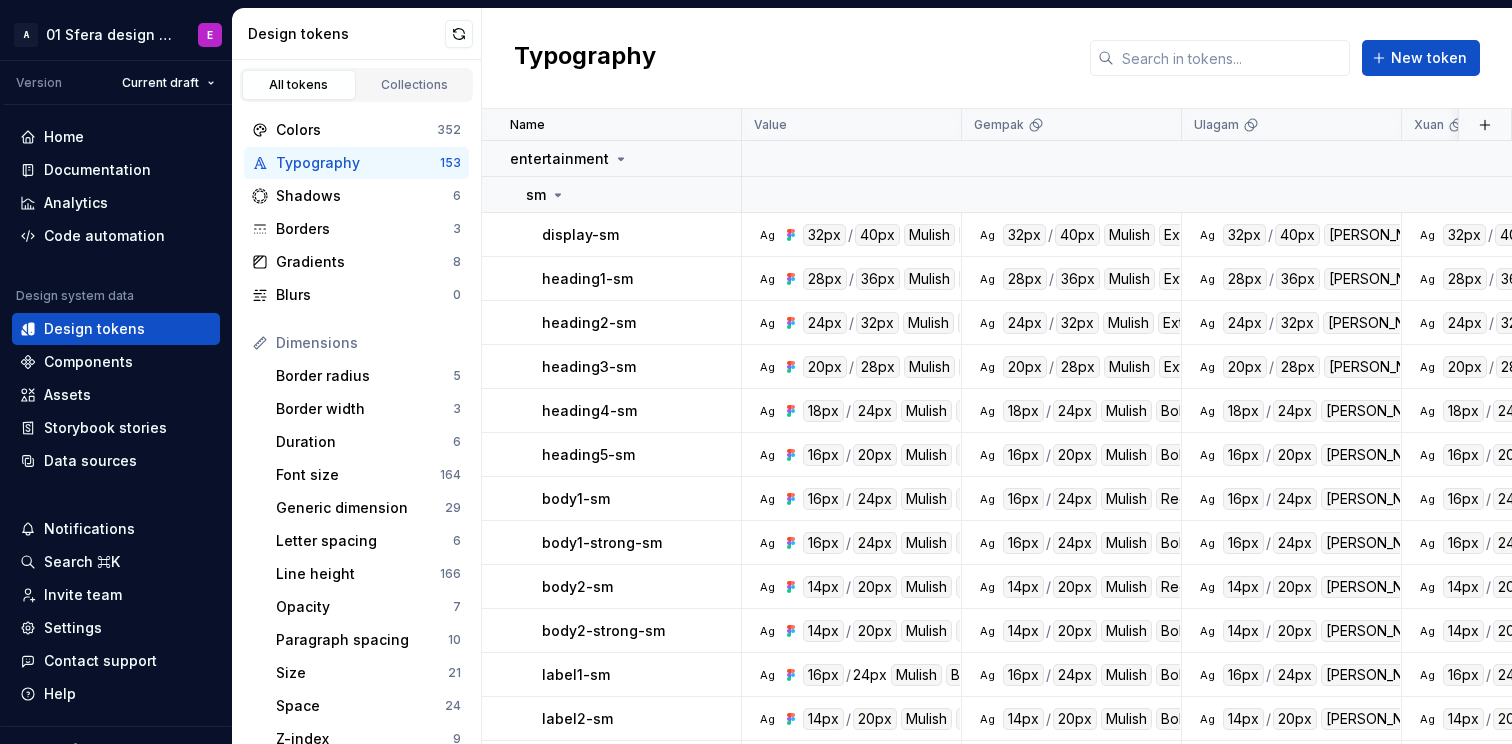click on "Typography New token" at bounding box center [997, 58] 